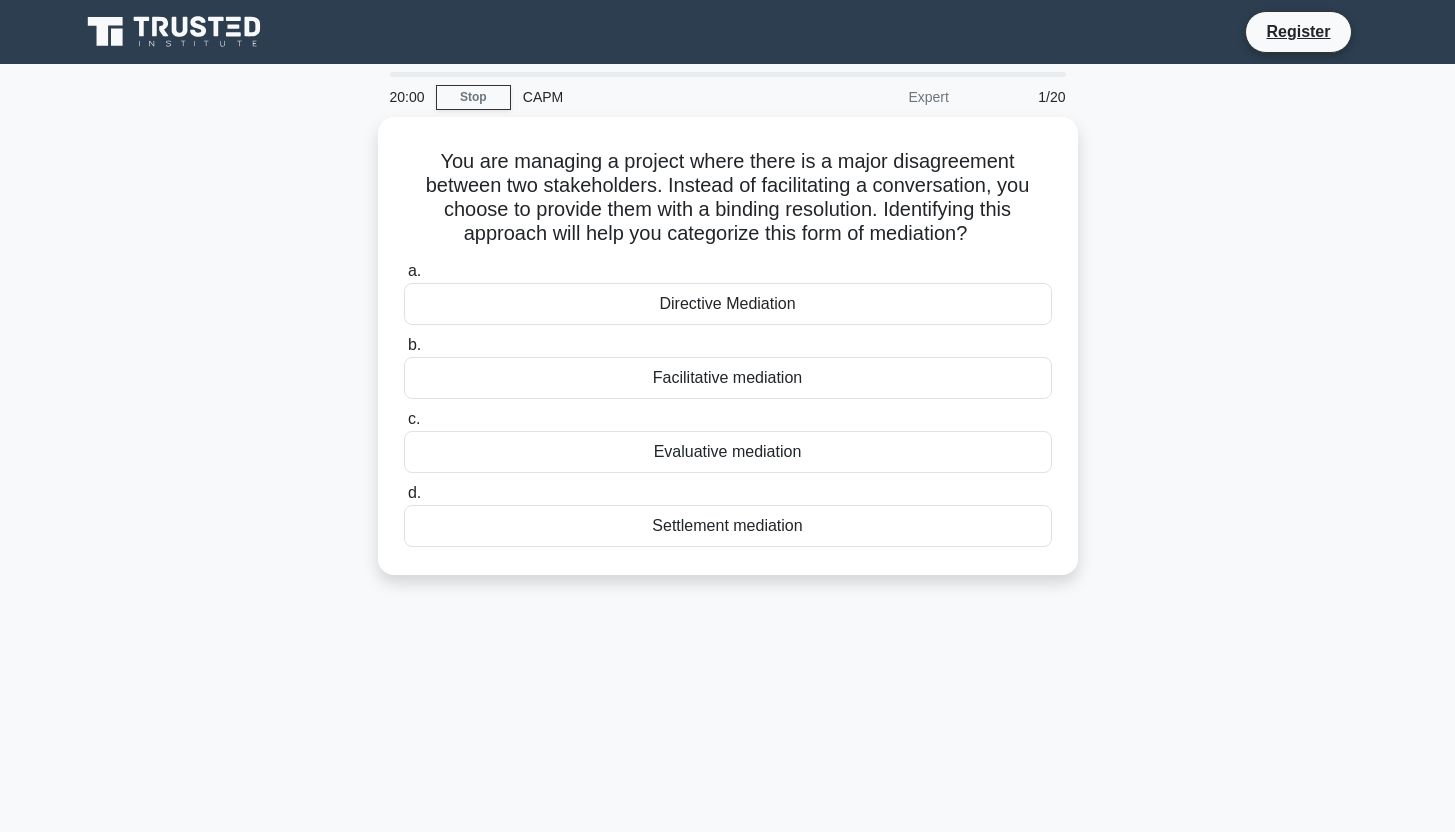 scroll, scrollTop: 0, scrollLeft: 0, axis: both 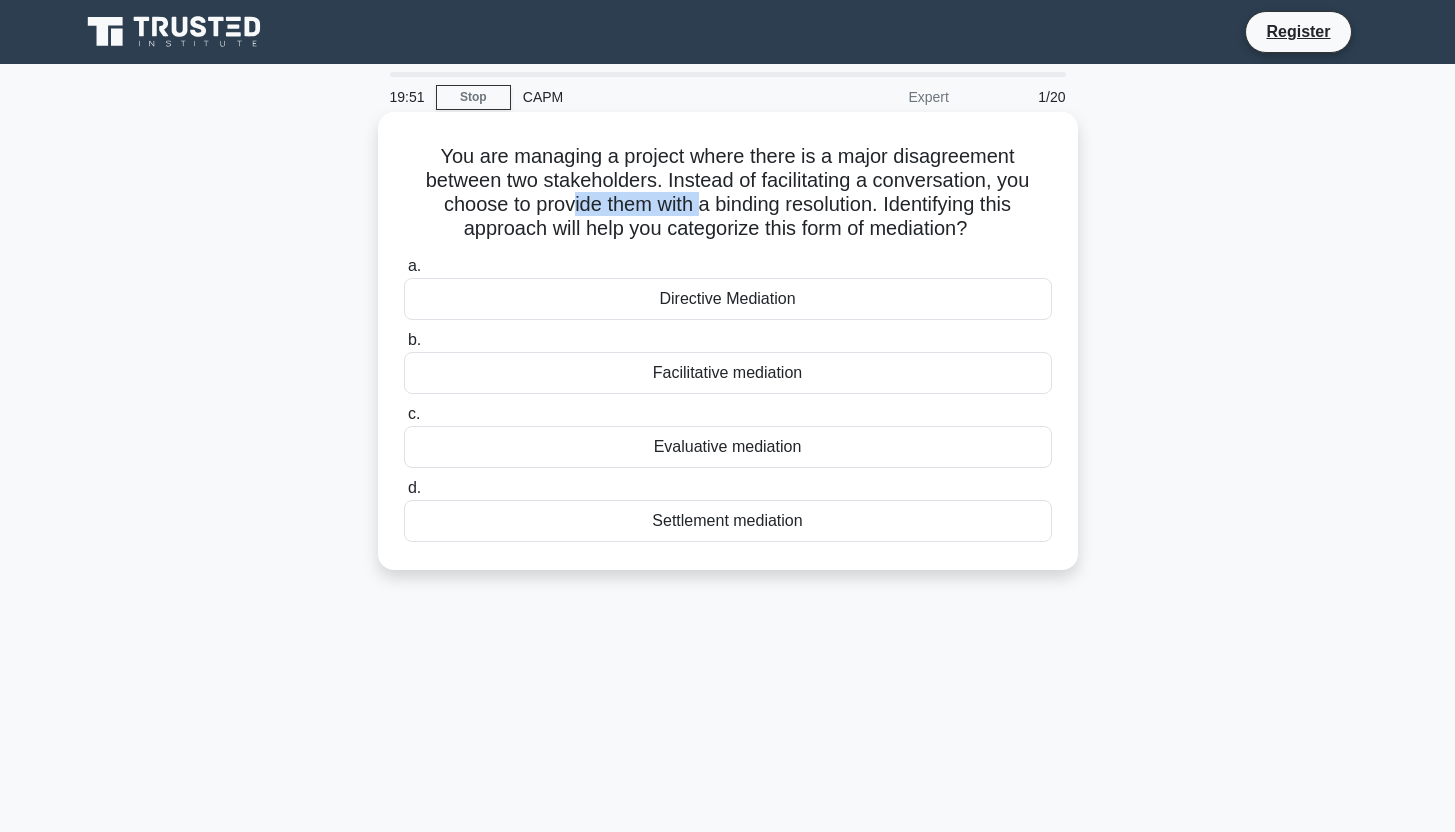 drag, startPoint x: 569, startPoint y: 199, endPoint x: 695, endPoint y: 204, distance: 126.09917 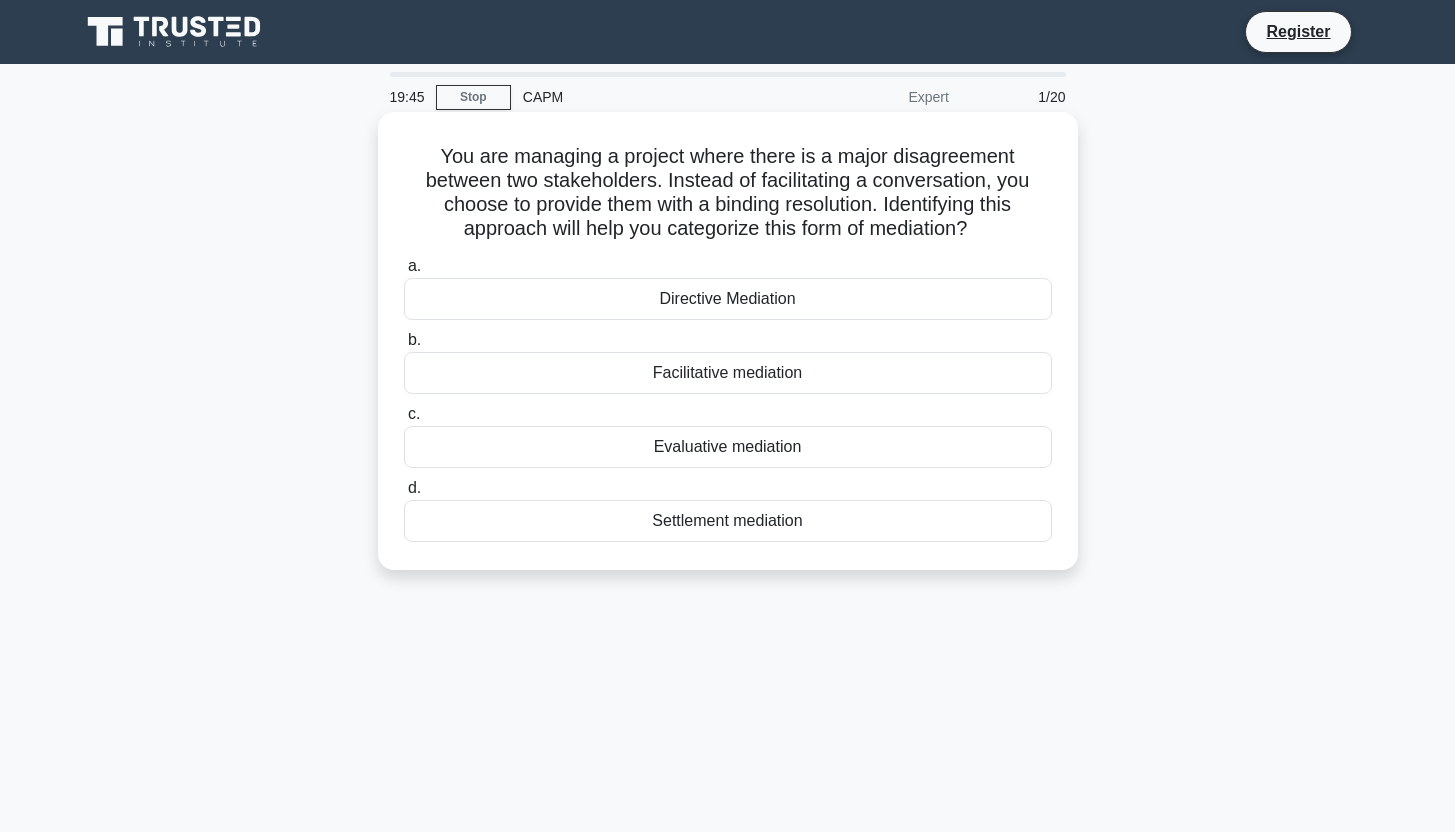 click on "Facilitative mediation" at bounding box center (728, 373) 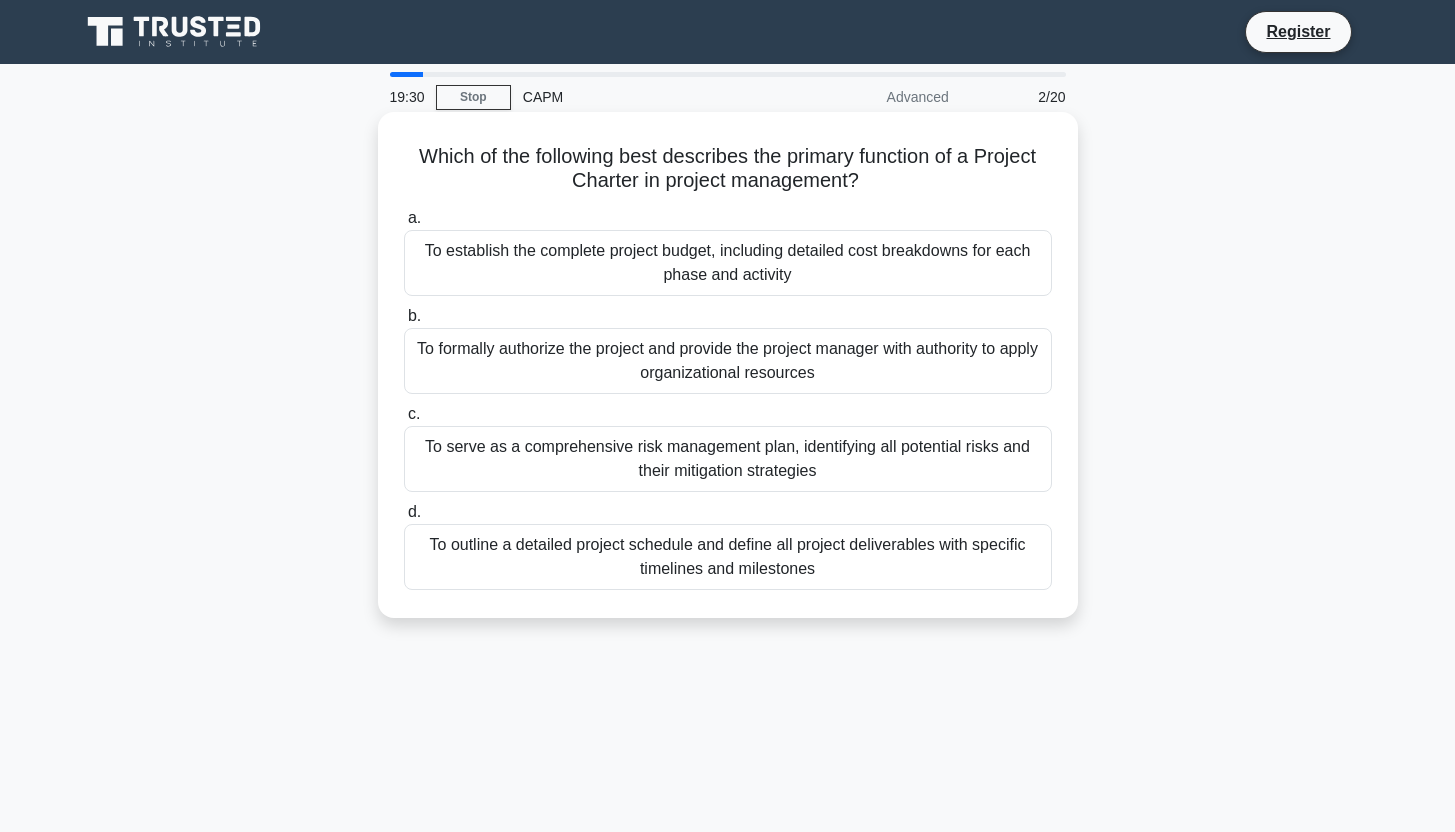 click on "To outline a detailed project schedule and define all project deliverables with specific timelines and milestones" at bounding box center (728, 557) 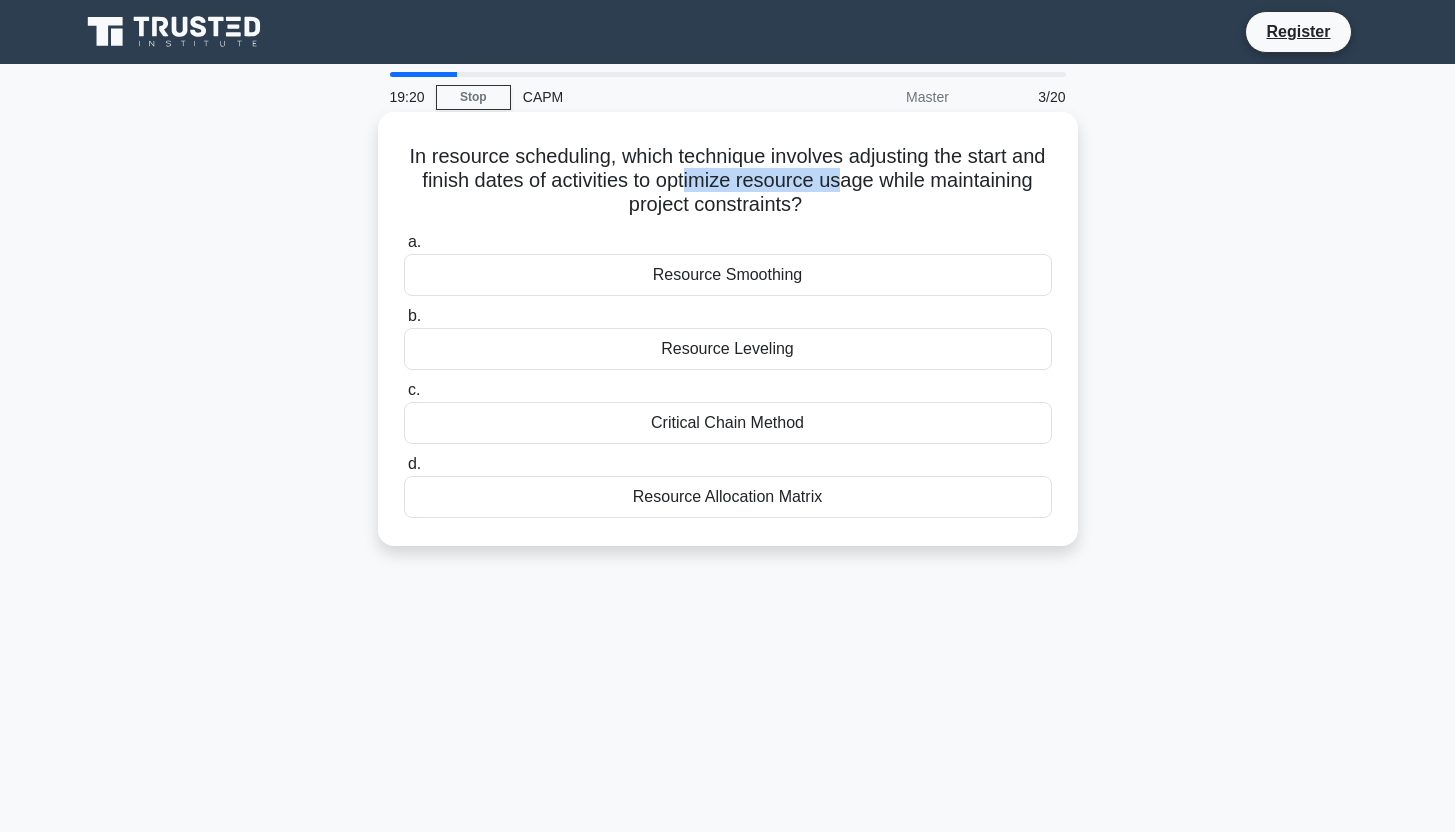 drag, startPoint x: 688, startPoint y: 177, endPoint x: 838, endPoint y: 186, distance: 150.26976 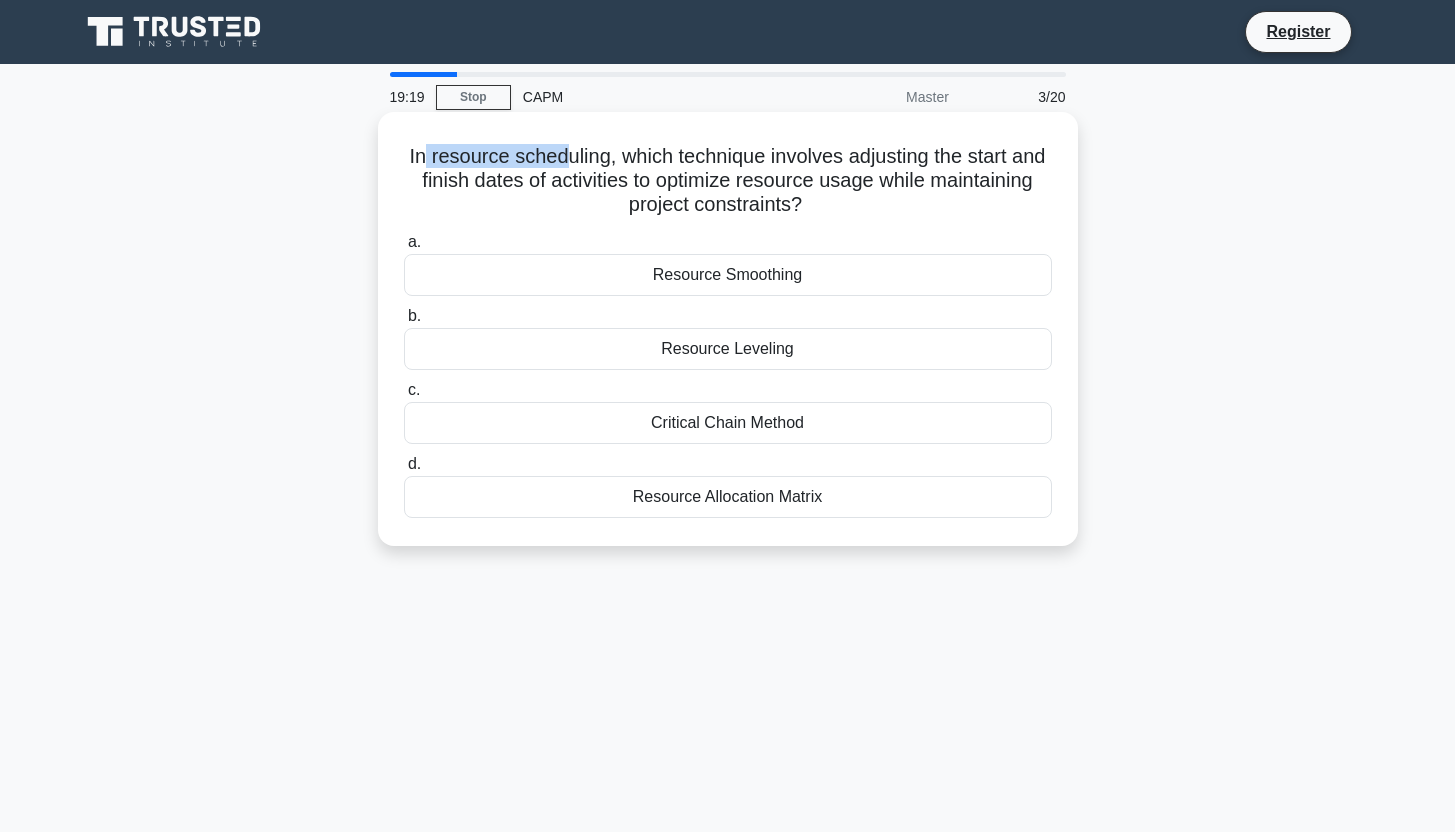 drag, startPoint x: 422, startPoint y: 153, endPoint x: 578, endPoint y: 157, distance: 156.05127 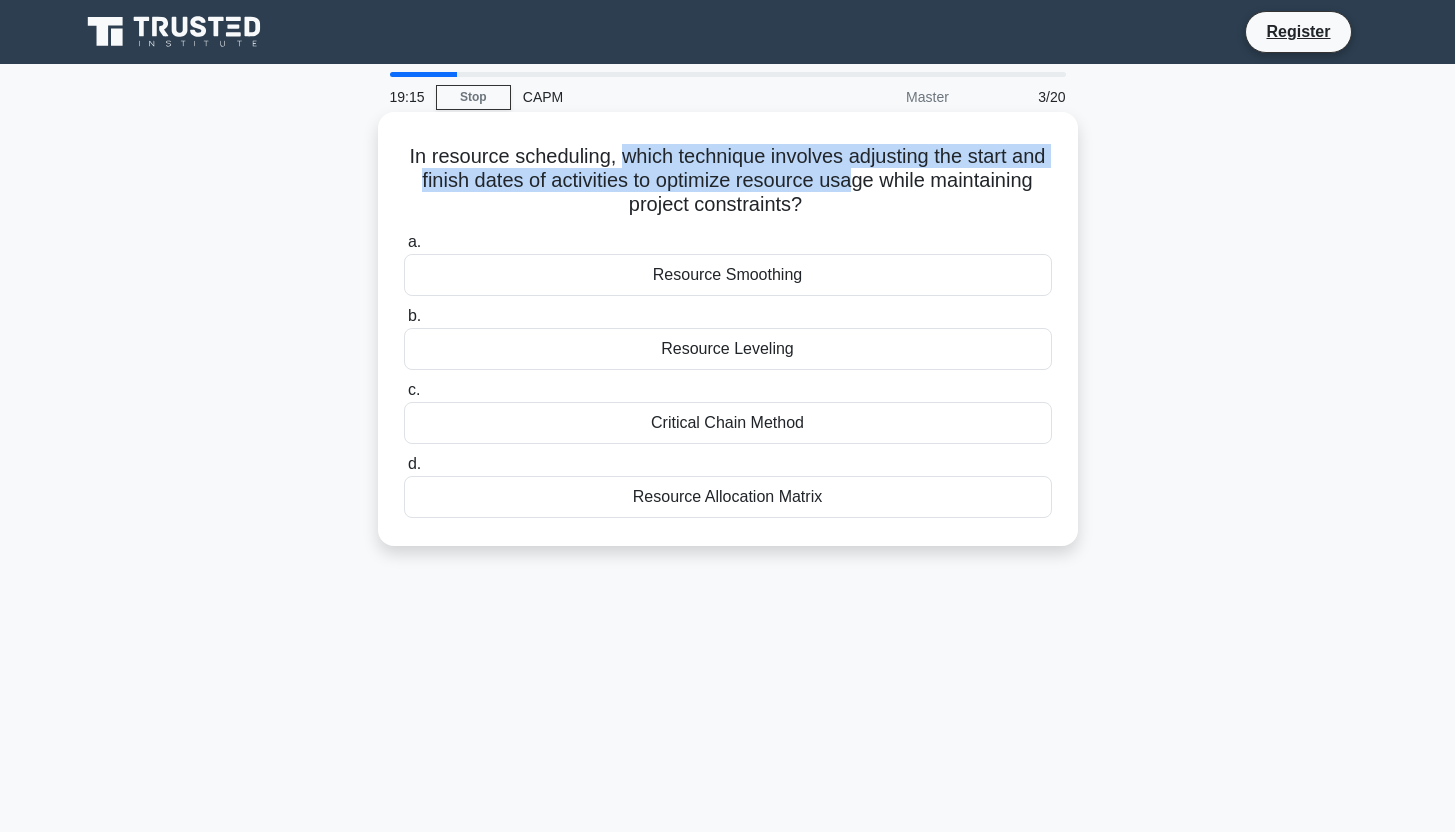 drag, startPoint x: 622, startPoint y: 156, endPoint x: 853, endPoint y: 177, distance: 231.95258 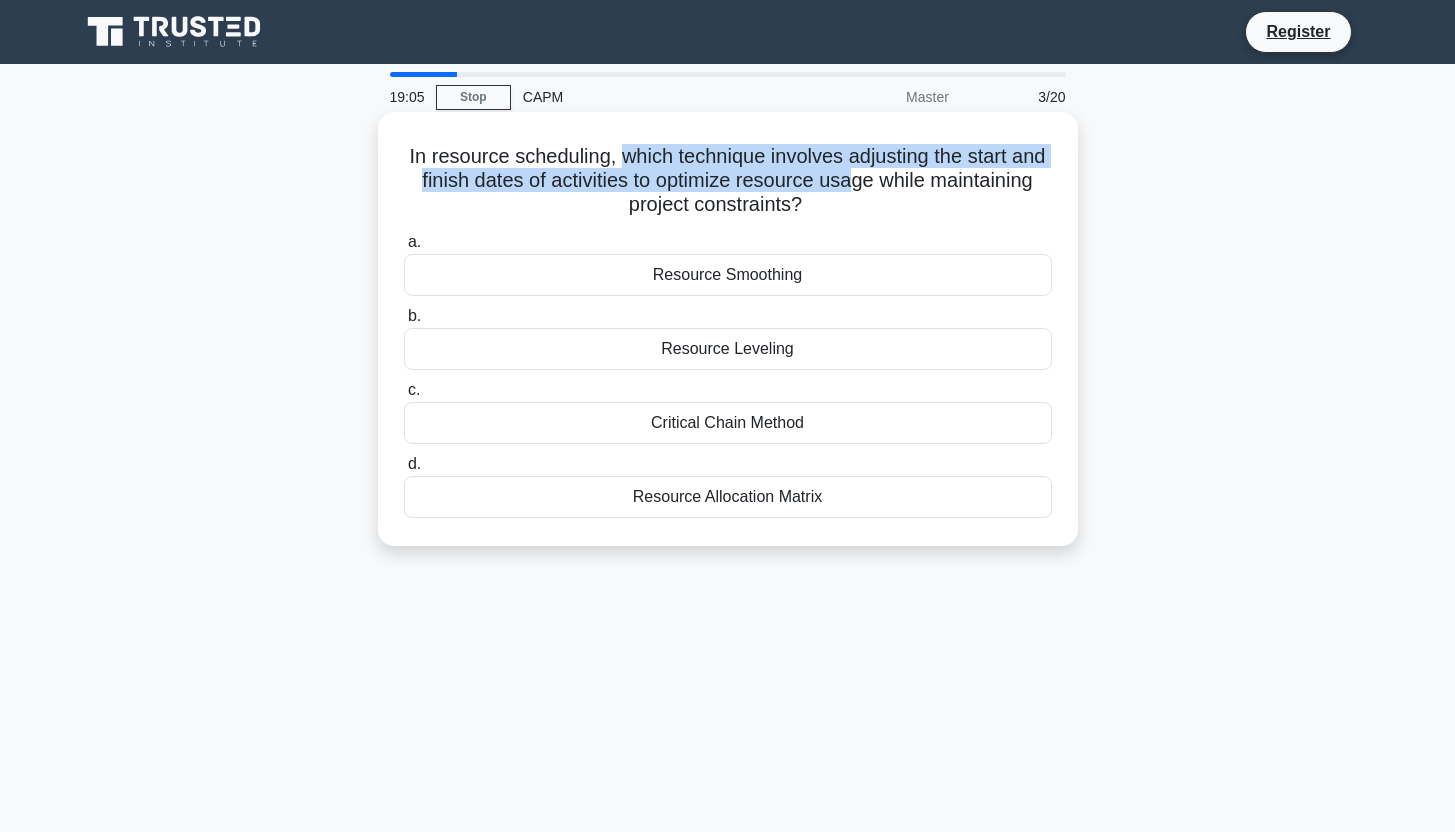 click on "Resource Leveling" at bounding box center [728, 349] 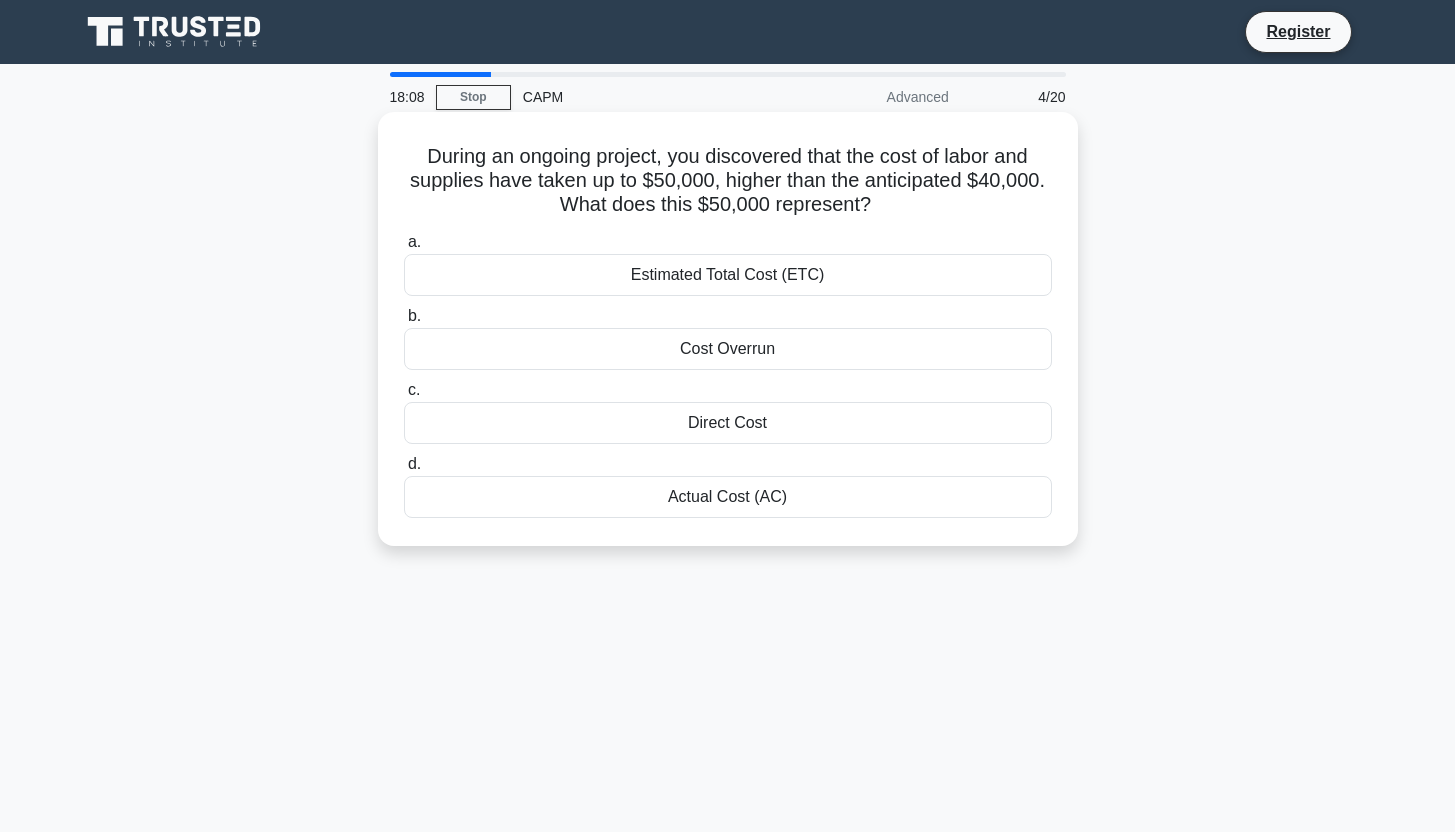 click on "Actual Cost (AC)" at bounding box center [728, 497] 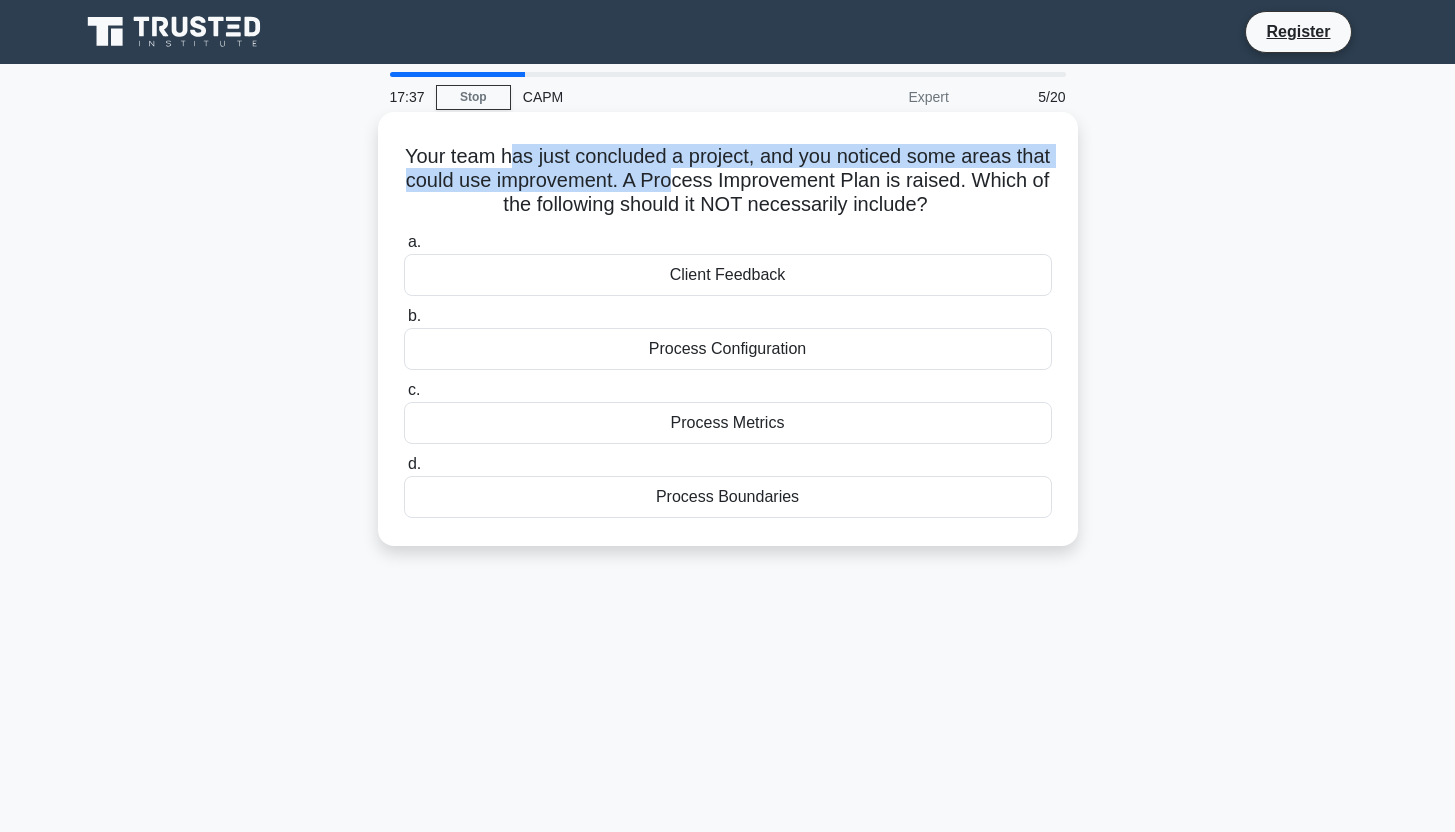 drag, startPoint x: 512, startPoint y: 166, endPoint x: 672, endPoint y: 177, distance: 160.37769 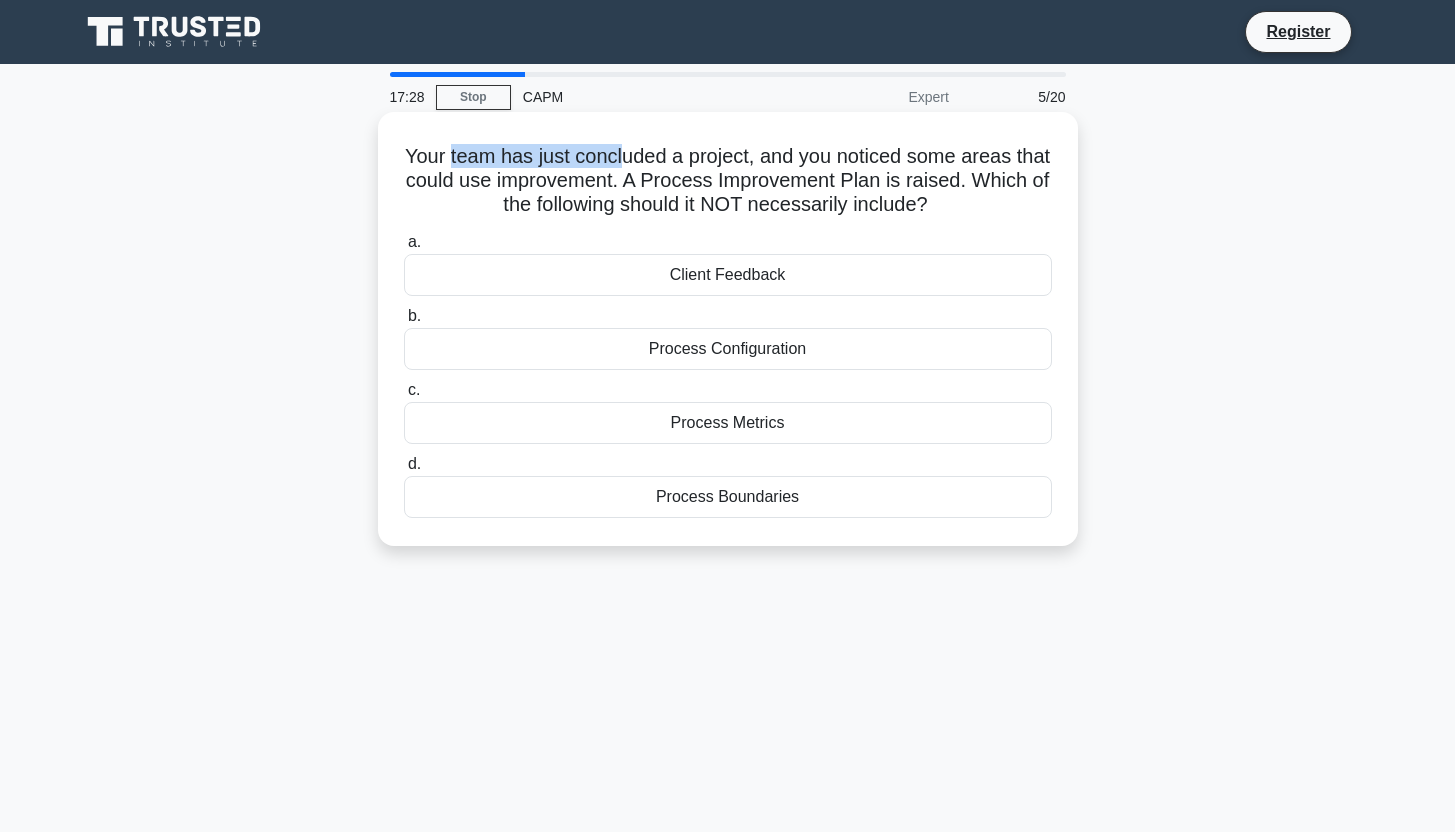 drag, startPoint x: 451, startPoint y: 157, endPoint x: 626, endPoint y: 155, distance: 175.01143 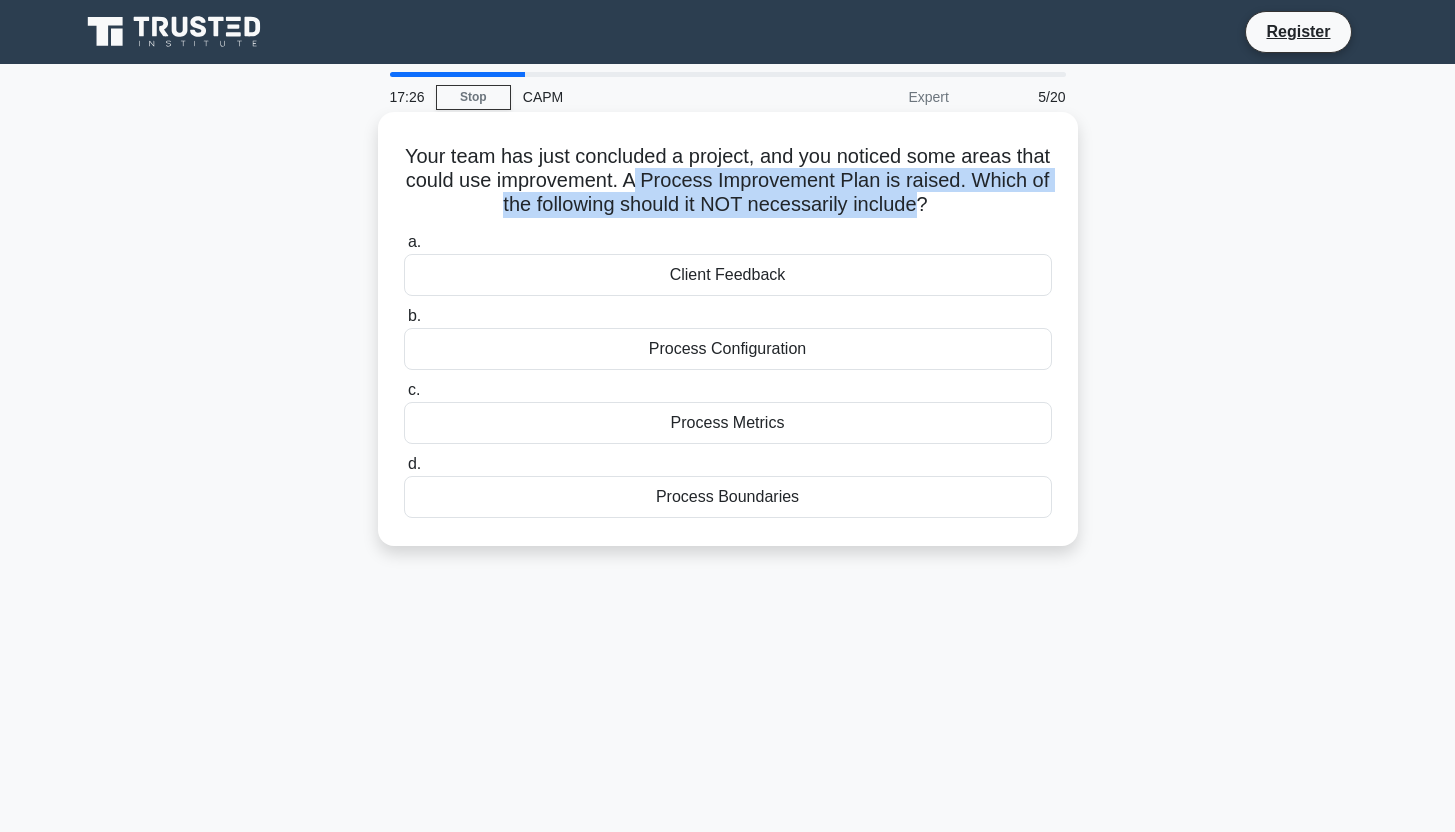 drag, startPoint x: 632, startPoint y: 180, endPoint x: 908, endPoint y: 213, distance: 277.96582 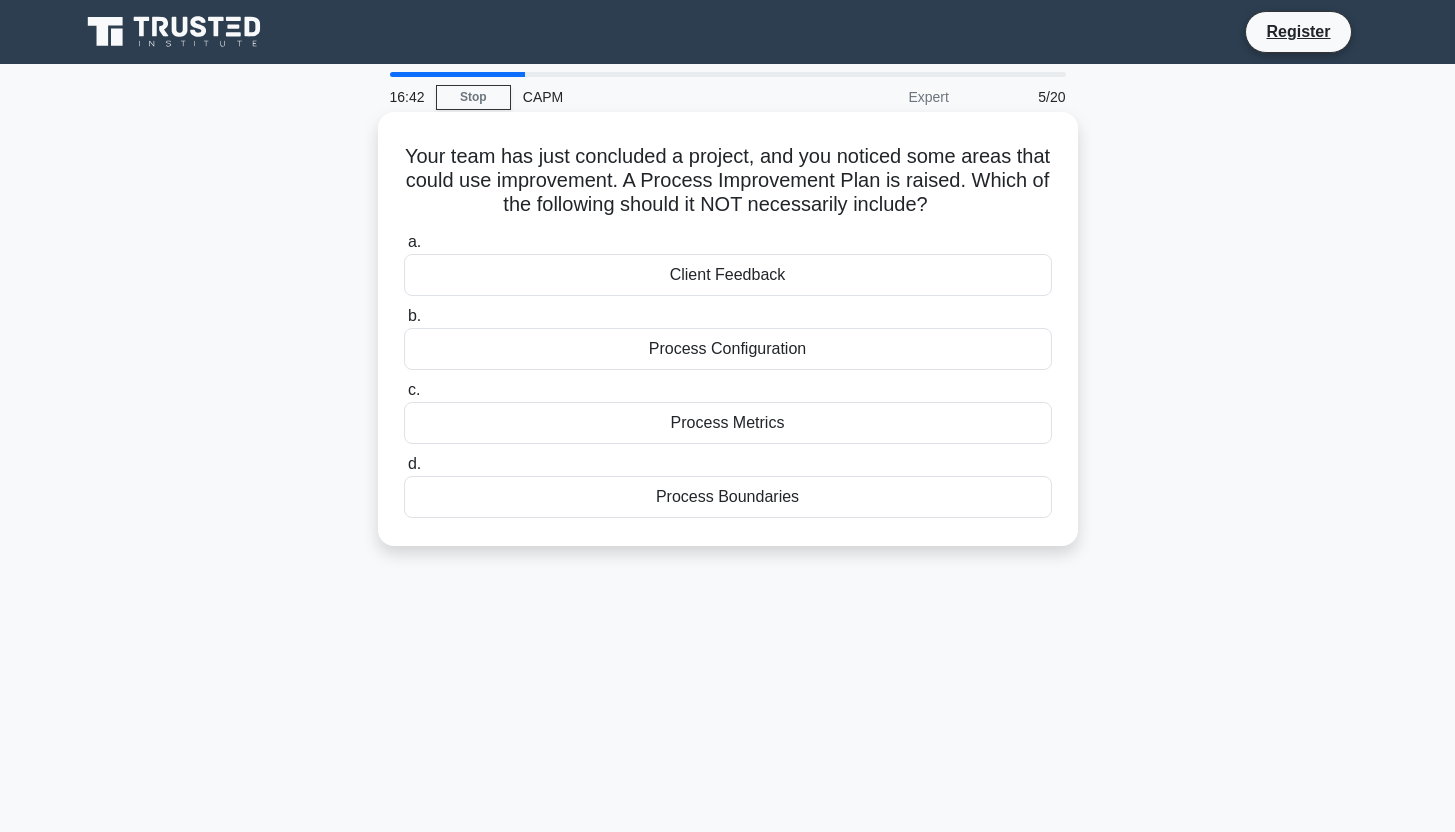 click on "Your team has just concluded a project, and you noticed some areas that could use improvement. A Process Improvement Plan is raised. Which of the following should it NOT necessarily include?
.spinner_0XTQ{transform-origin:center;animation:spinner_y6GP .75s linear infinite}@keyframes spinner_y6GP{100%{transform:rotate(360deg)}}" at bounding box center (728, 181) 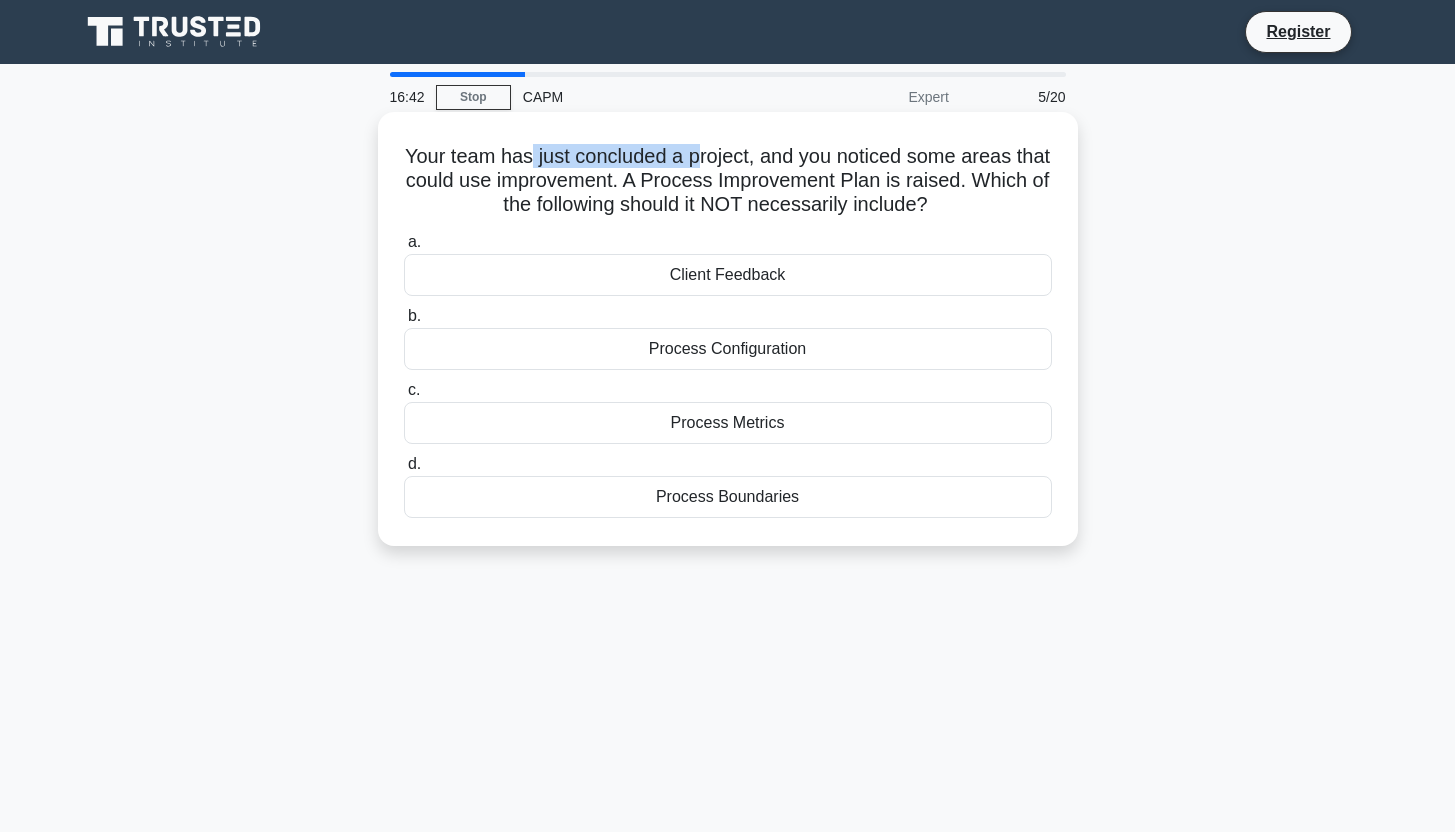 drag, startPoint x: 532, startPoint y: 162, endPoint x: 702, endPoint y: 165, distance: 170.02647 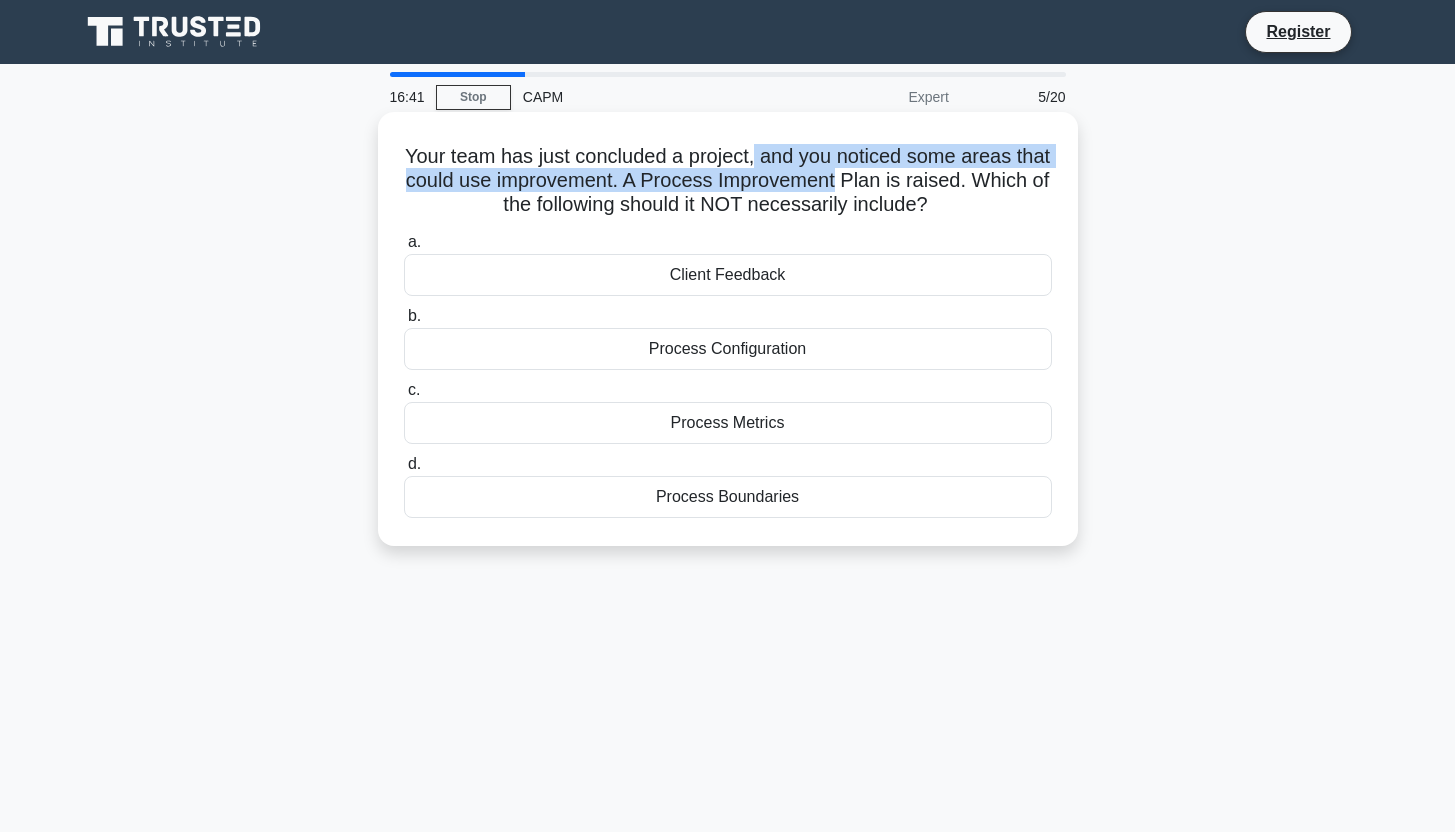 drag, startPoint x: 755, startPoint y: 162, endPoint x: 835, endPoint y: 170, distance: 80.399 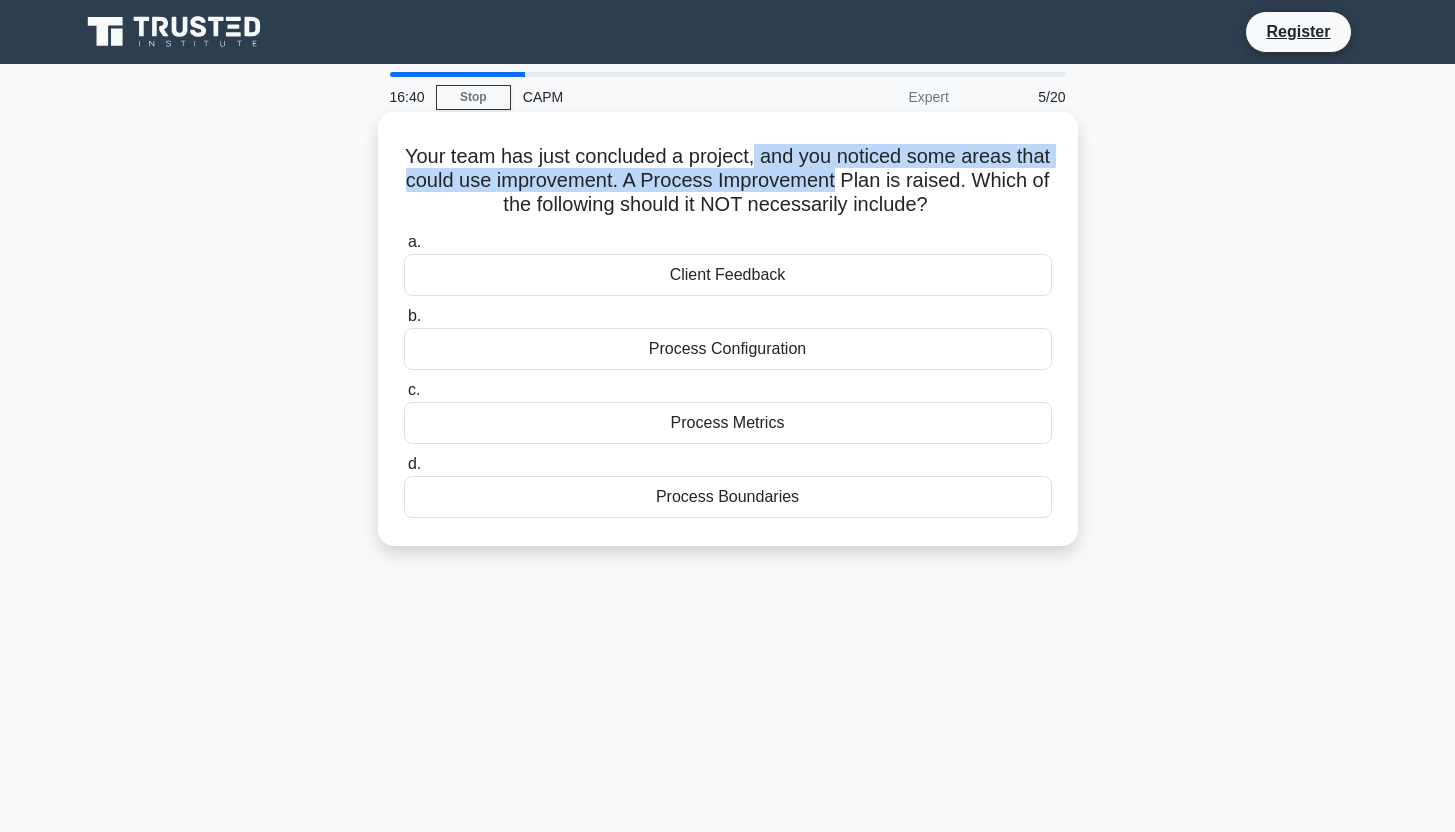 click on "Your team has just concluded a project, and you noticed some areas that could use improvement. A Process Improvement Plan is raised. Which of the following should it NOT necessarily include?
.spinner_0XTQ{transform-origin:center;animation:spinner_y6GP .75s linear infinite}@keyframes spinner_y6GP{100%{transform:rotate(360deg)}}" at bounding box center (728, 181) 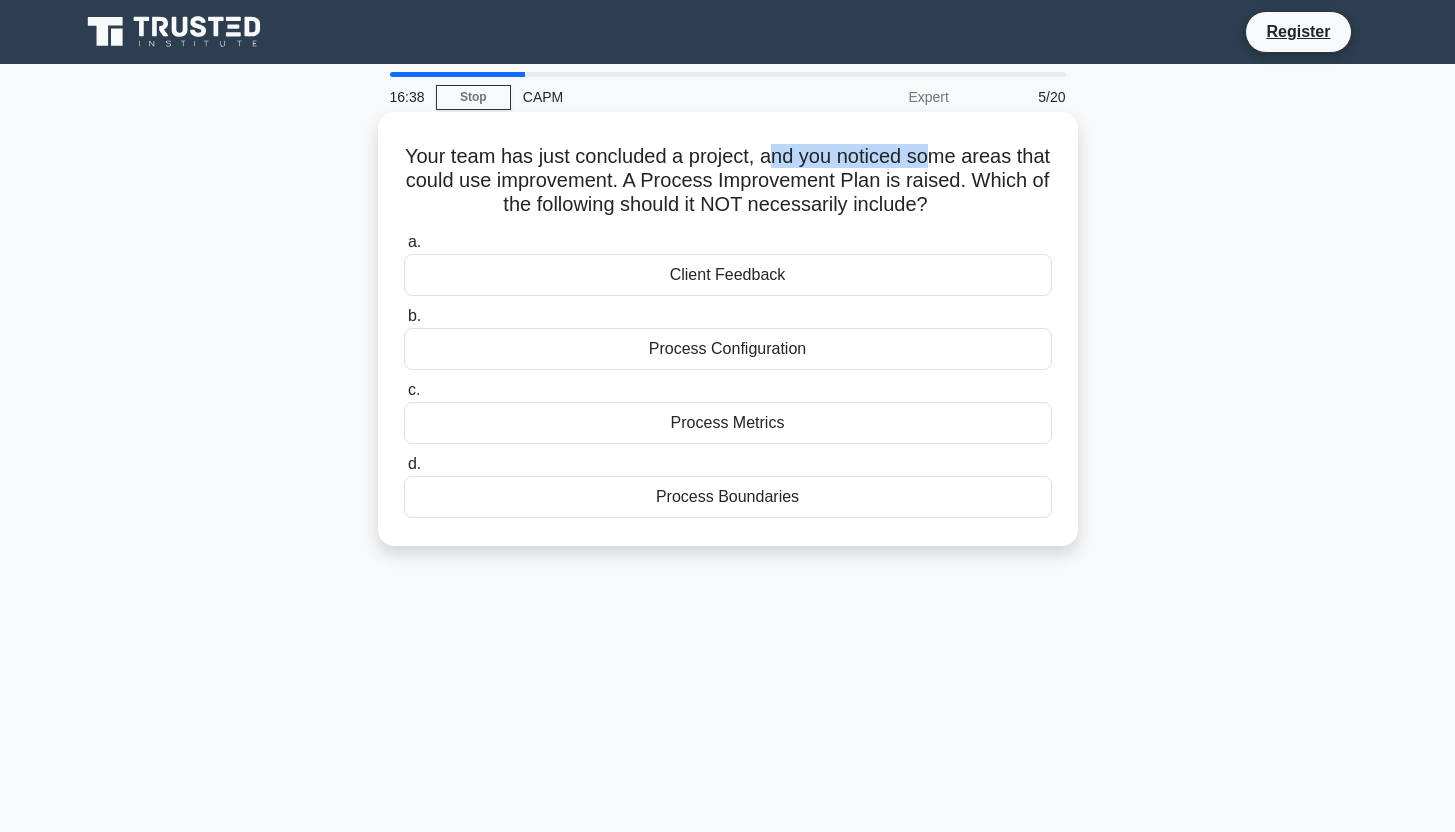 drag, startPoint x: 767, startPoint y: 151, endPoint x: 924, endPoint y: 162, distance: 157.38487 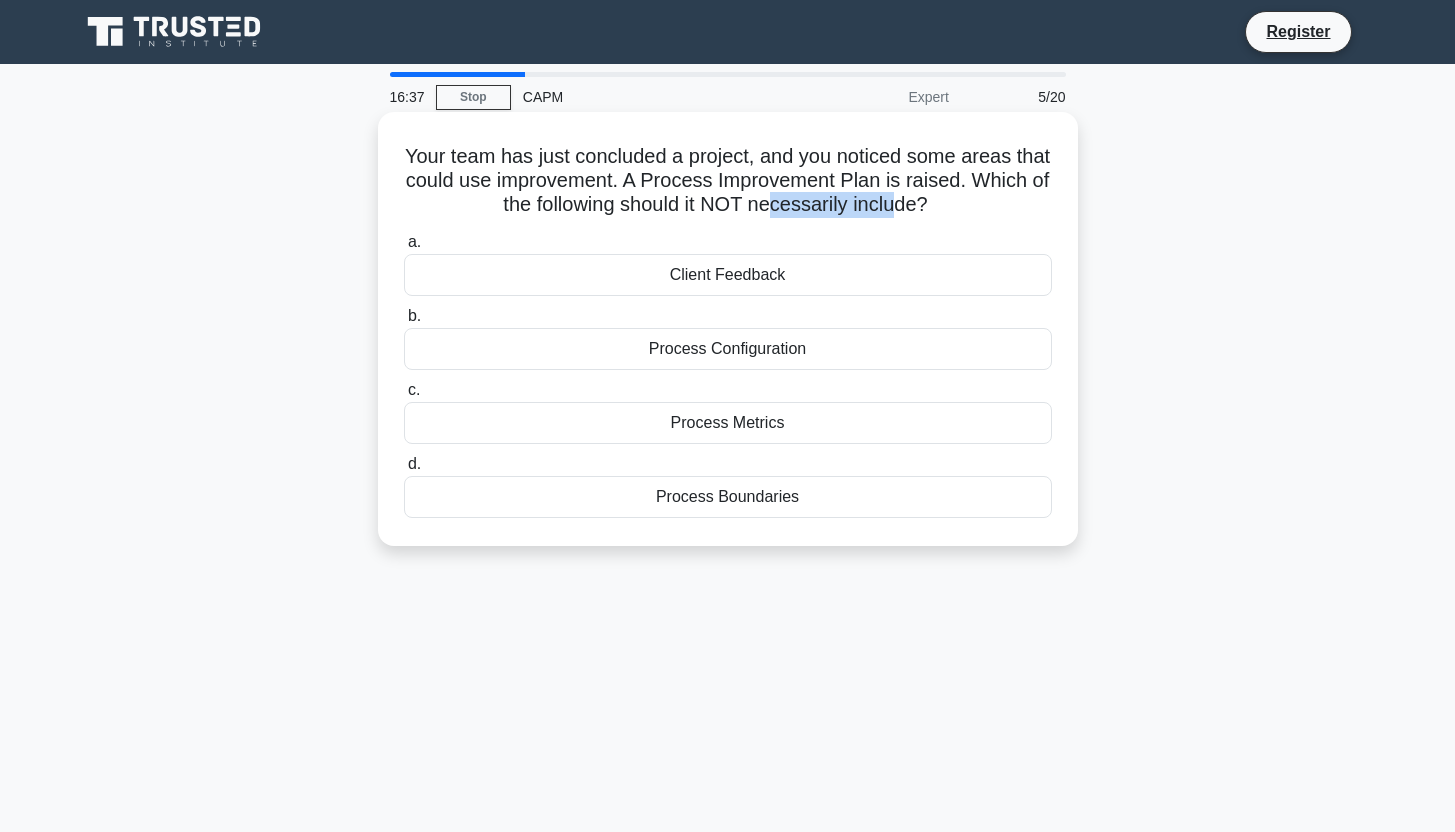 drag, startPoint x: 768, startPoint y: 195, endPoint x: 895, endPoint y: 194, distance: 127.00394 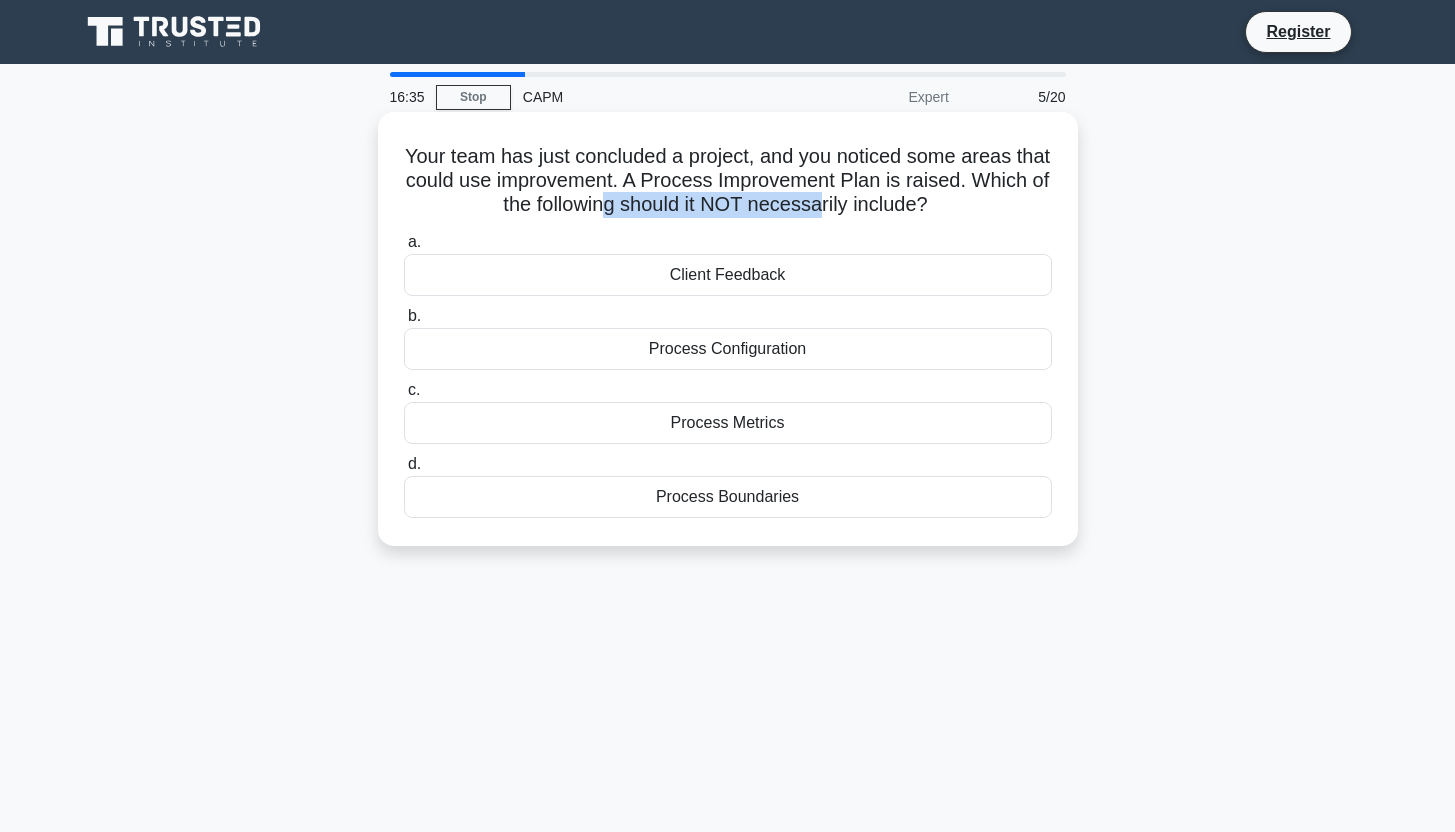 drag, startPoint x: 604, startPoint y: 202, endPoint x: 818, endPoint y: 205, distance: 214.02103 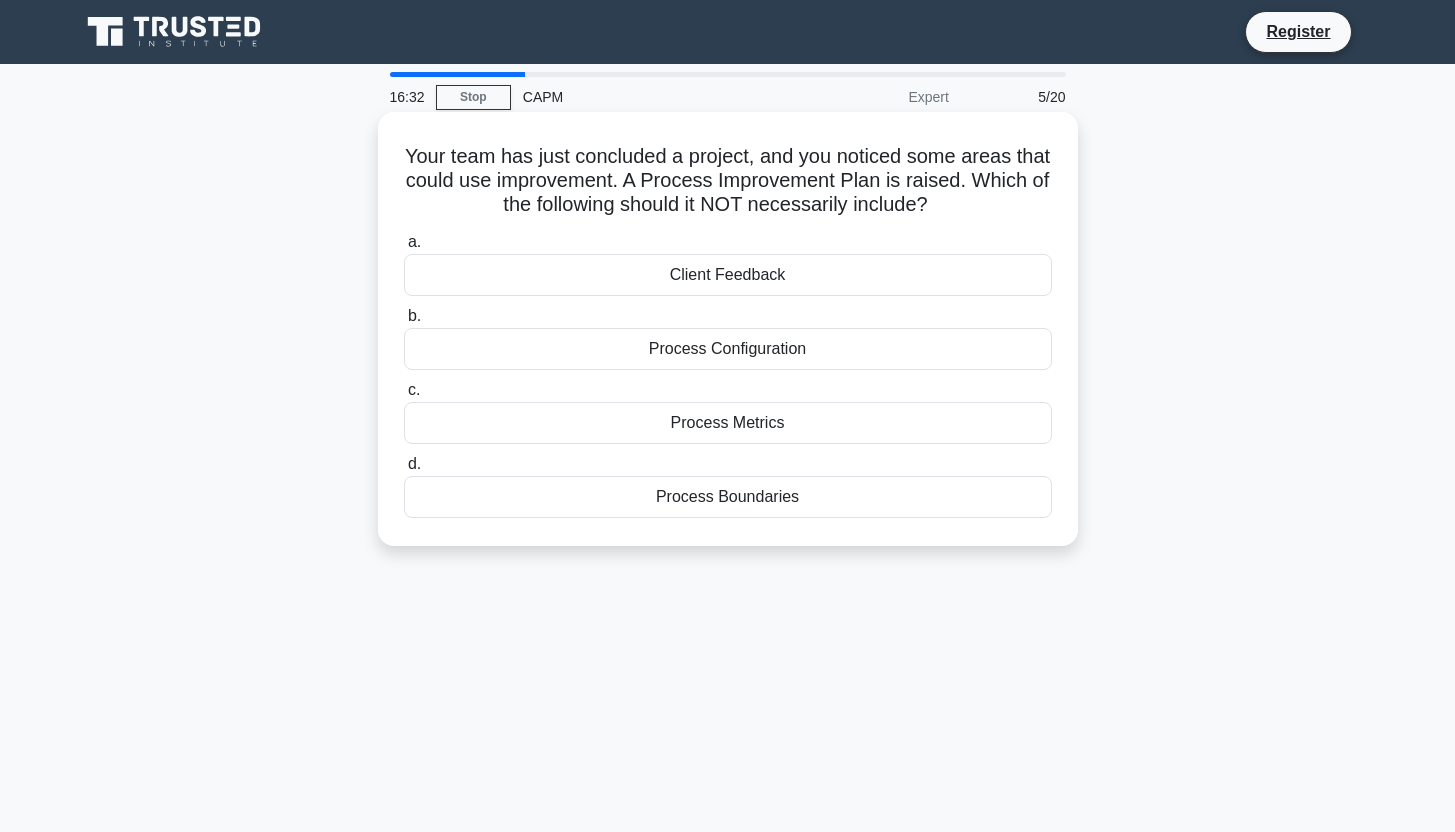 click on "a.
Client Feedback
b.
Process Configuration
c. d." at bounding box center [728, 374] 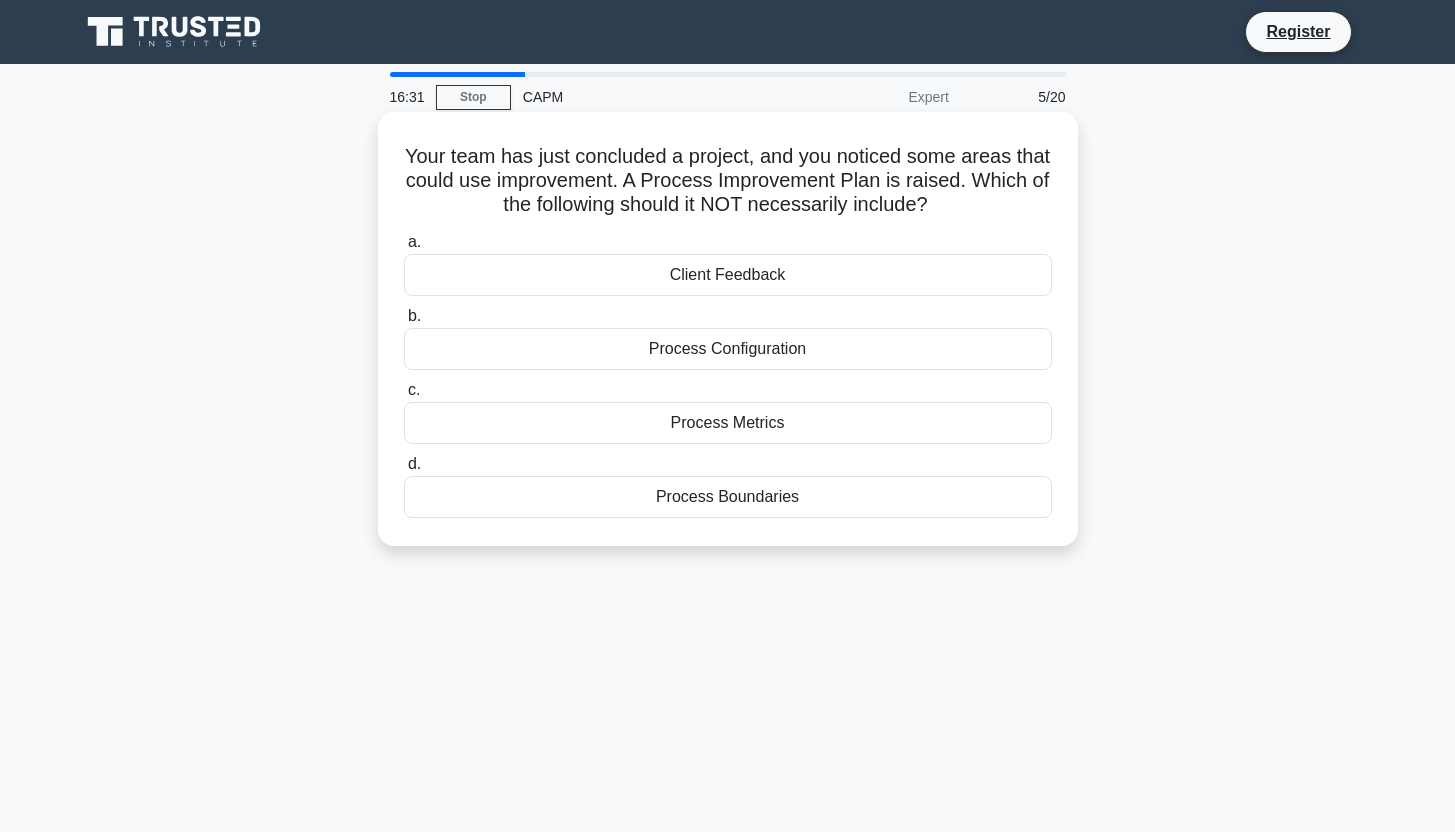 click on "Client Feedback" at bounding box center [728, 275] 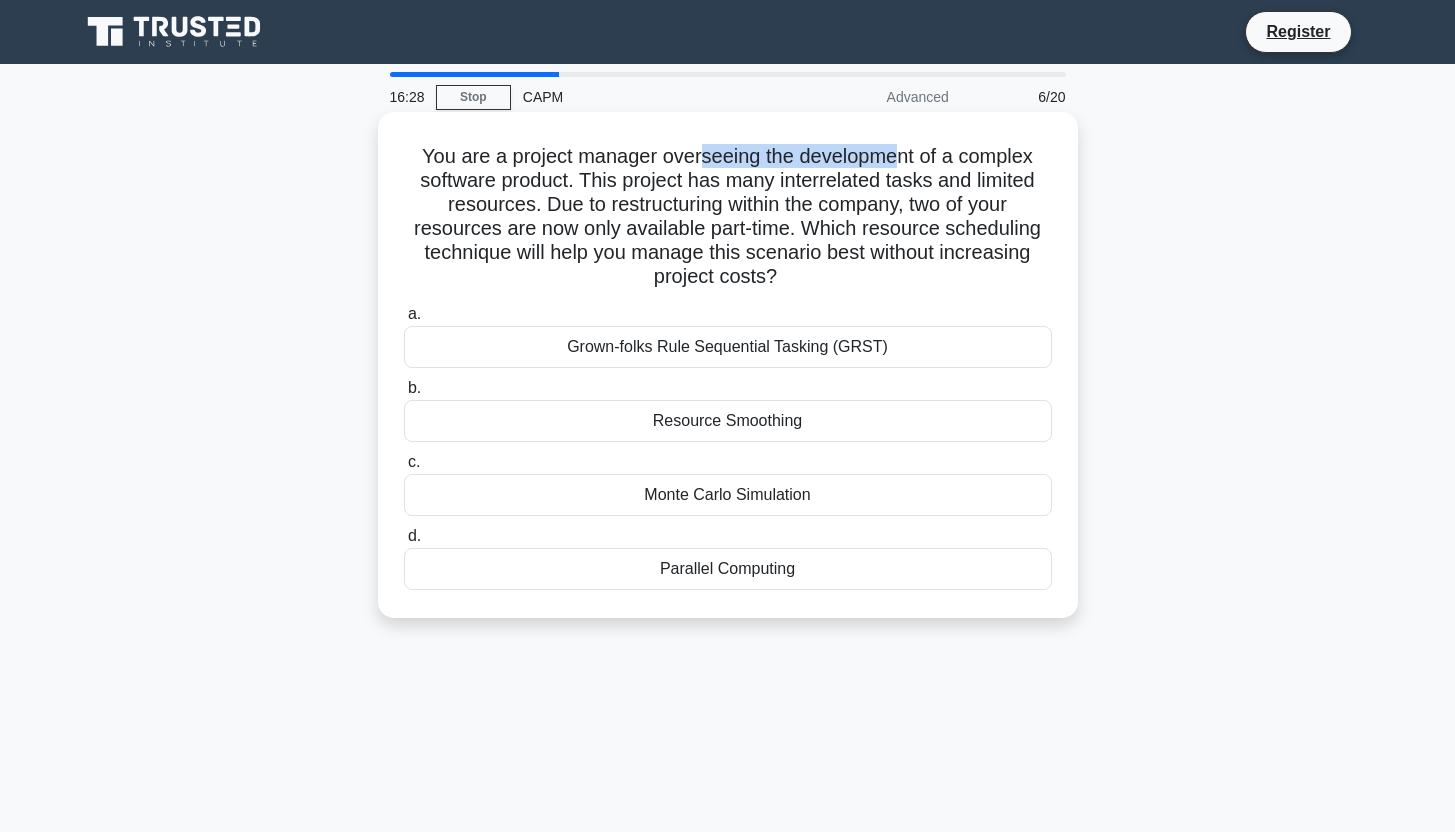 drag, startPoint x: 701, startPoint y: 164, endPoint x: 896, endPoint y: 163, distance: 195.00256 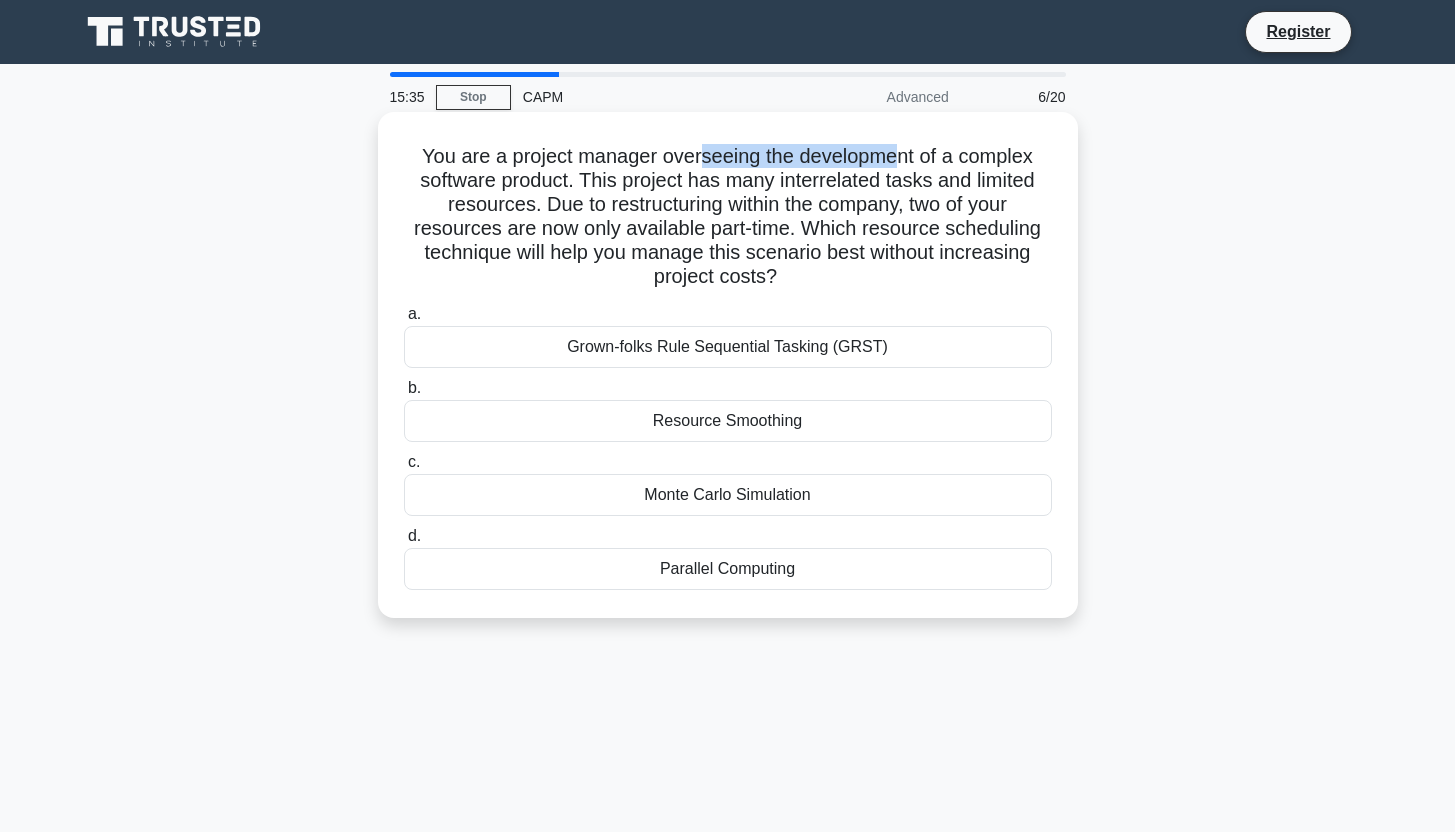 click on "You are a project manager overseeing the development of a complex software product. This project has many interrelated tasks and limited resources. Due to restructuring within the company, two of your resources are now only available part-time. Which resource scheduling technique will help you manage this scenario best without increasing project costs?
.spinner_0XTQ{transform-origin:center;animation:spinner_y6GP .75s linear infinite}@keyframes spinner_y6GP{100%{transform:rotate(360deg)}}" at bounding box center (728, 217) 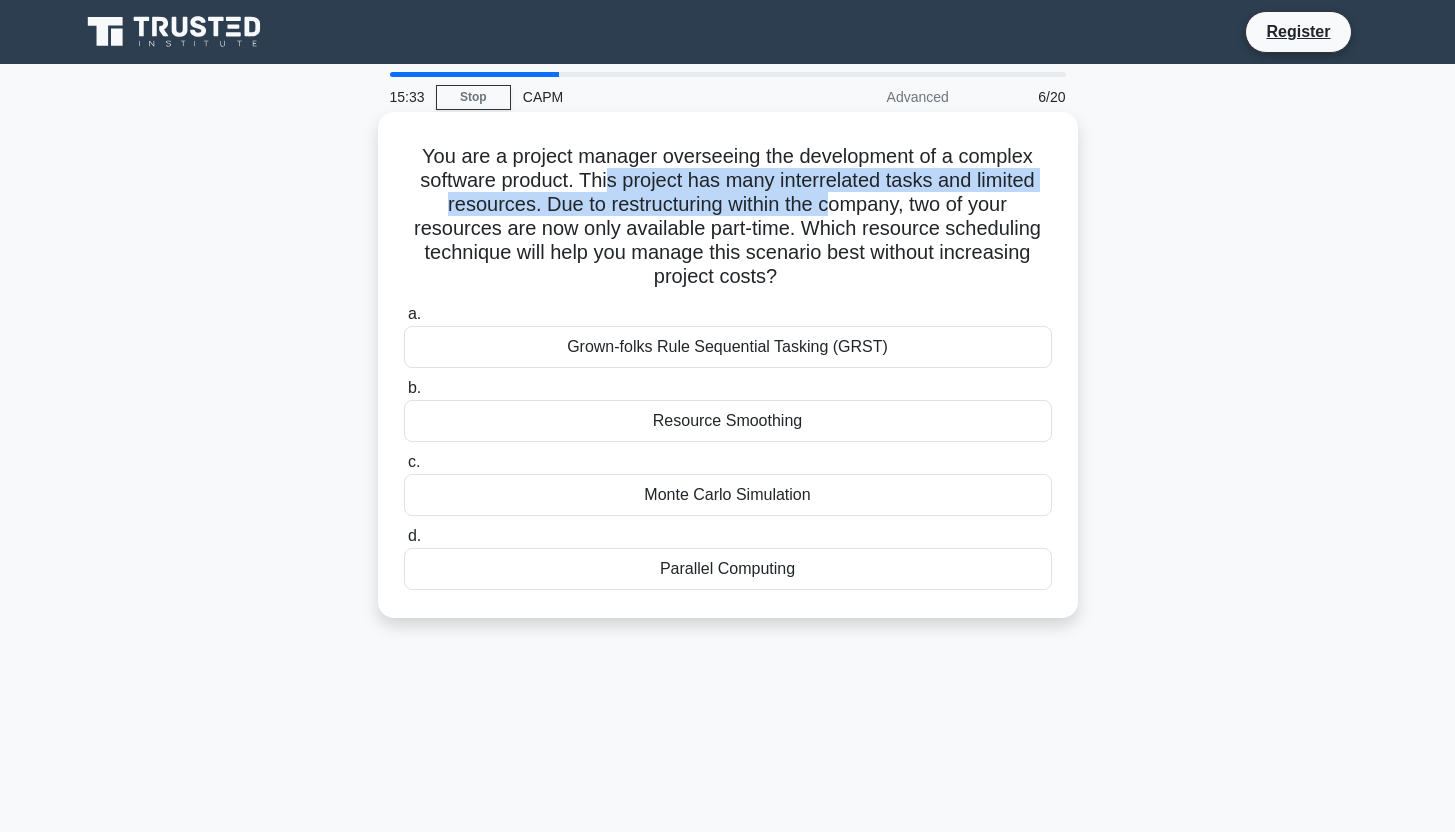 drag, startPoint x: 608, startPoint y: 180, endPoint x: 828, endPoint y: 216, distance: 222.926 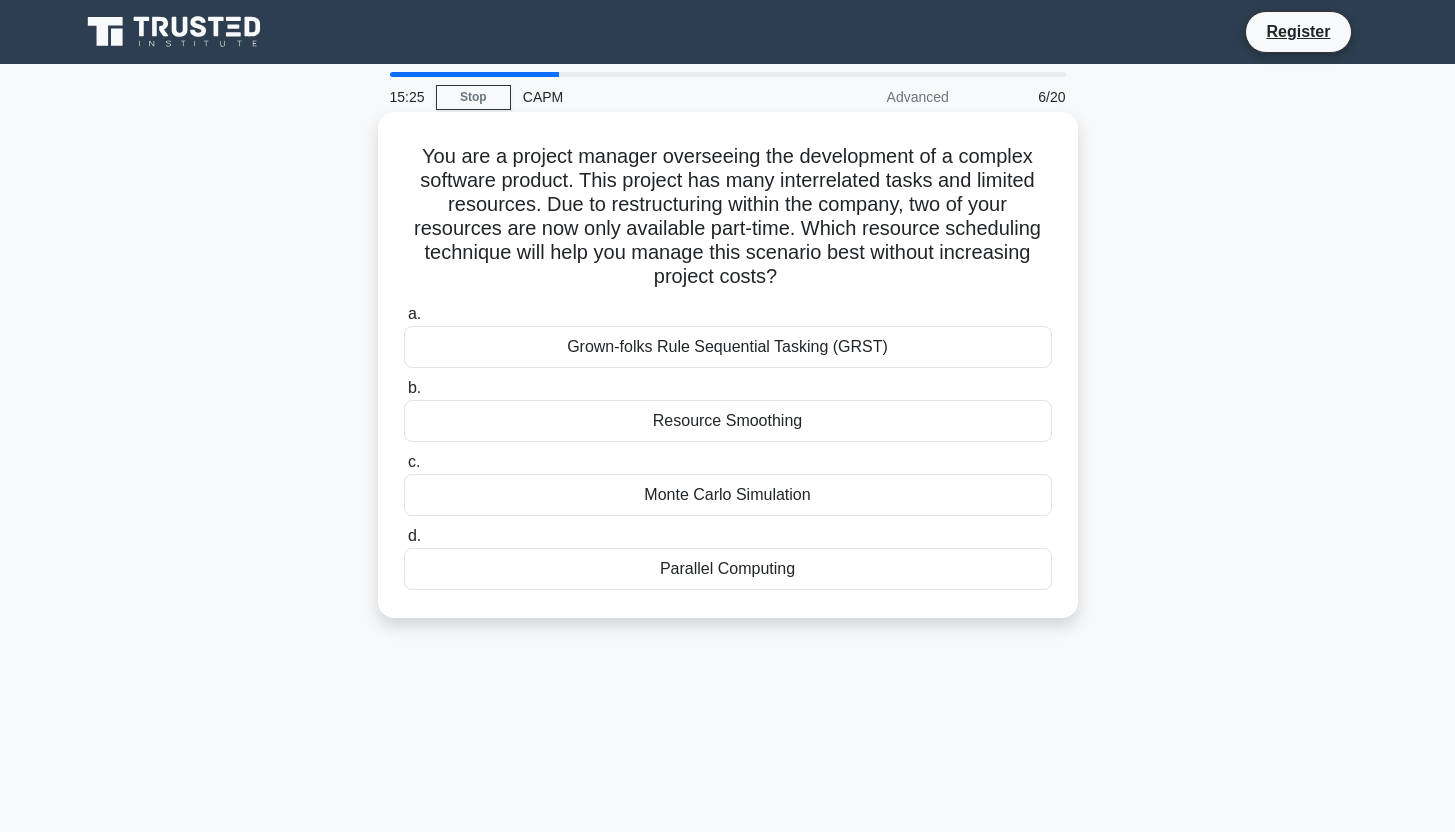 click on "You are a project manager overseeing the development of a complex software product. This project has many interrelated tasks and limited resources. Due to restructuring within the company, two of your resources are now only available part-time. Which resource scheduling technique will help you manage this scenario best without increasing project costs?
.spinner_0XTQ{transform-origin:center;animation:spinner_y6GP .75s linear infinite}@keyframes spinner_y6GP{100%{transform:rotate(360deg)}}" at bounding box center (728, 217) 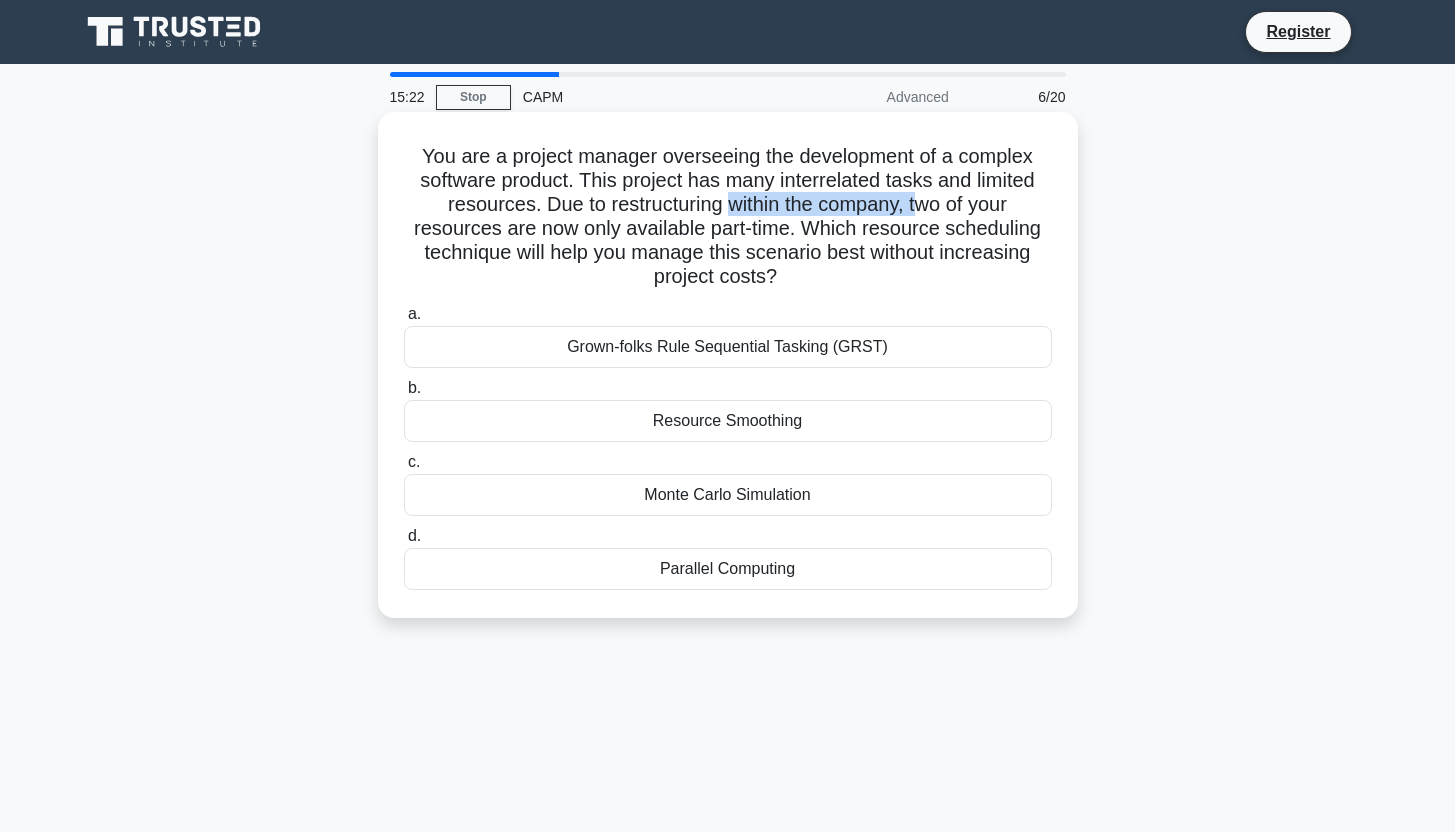 drag, startPoint x: 724, startPoint y: 198, endPoint x: 920, endPoint y: 208, distance: 196.25494 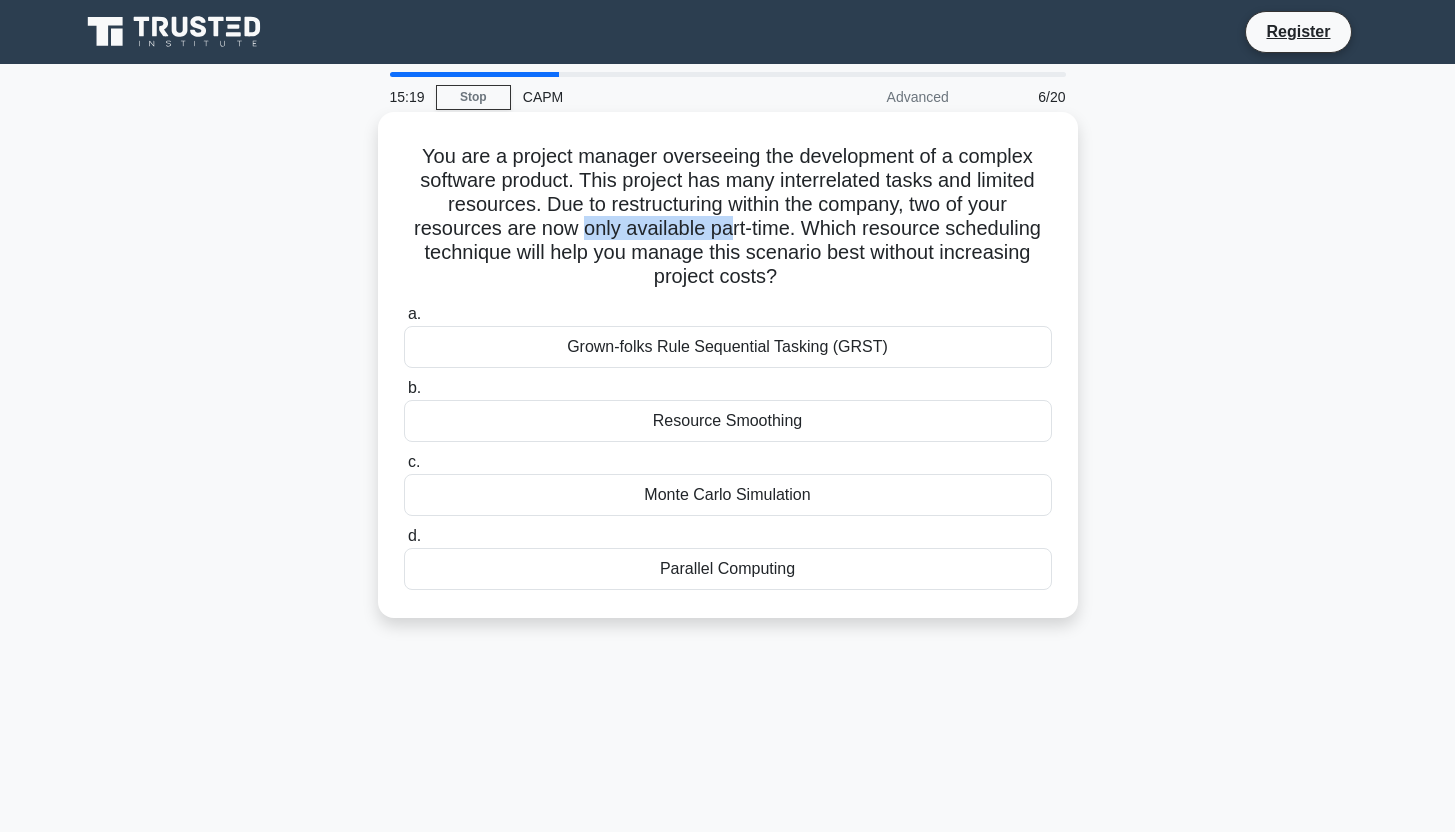 drag, startPoint x: 589, startPoint y: 222, endPoint x: 730, endPoint y: 230, distance: 141.22676 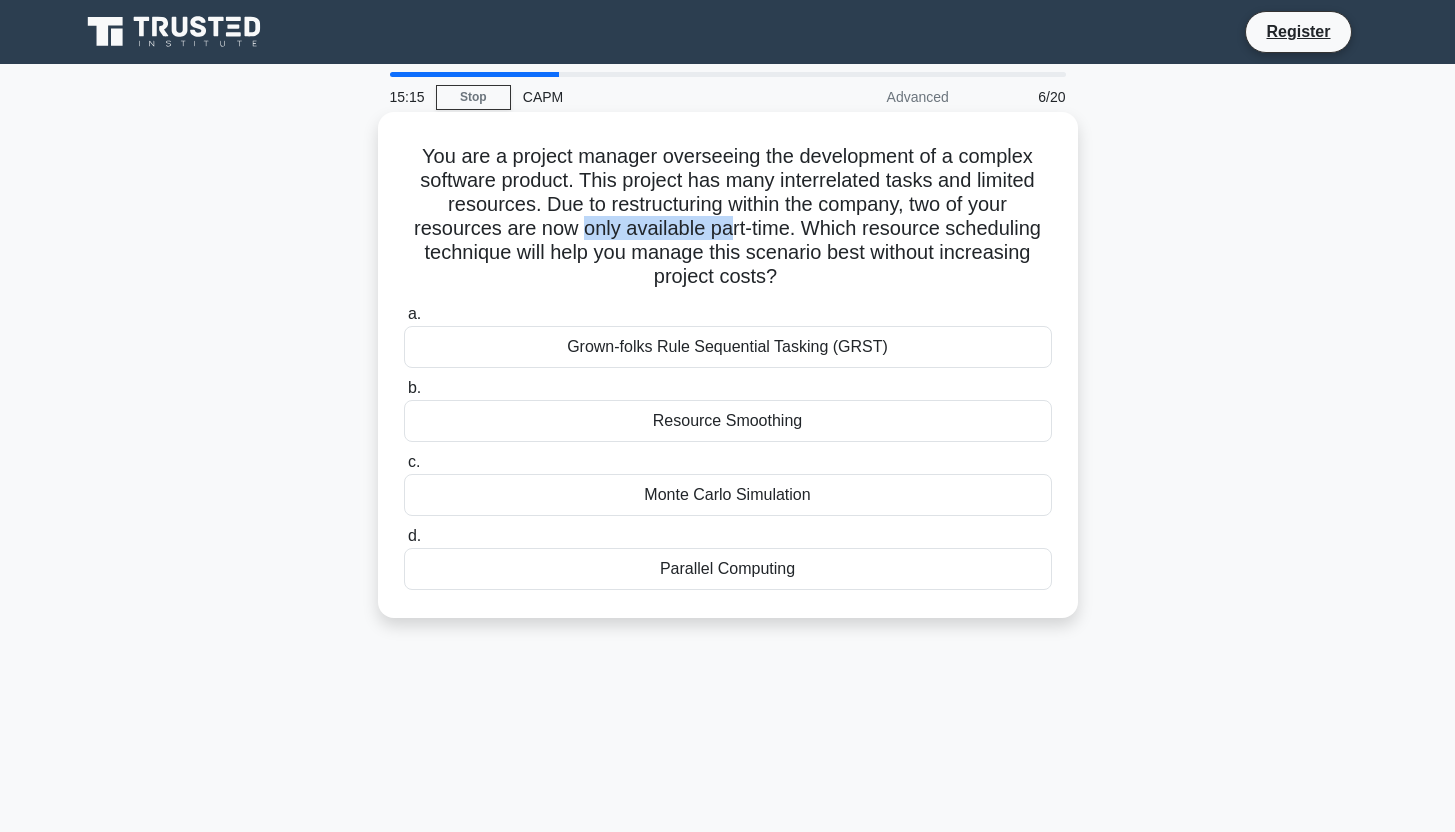click on "Monte Carlo Simulation" at bounding box center [728, 495] 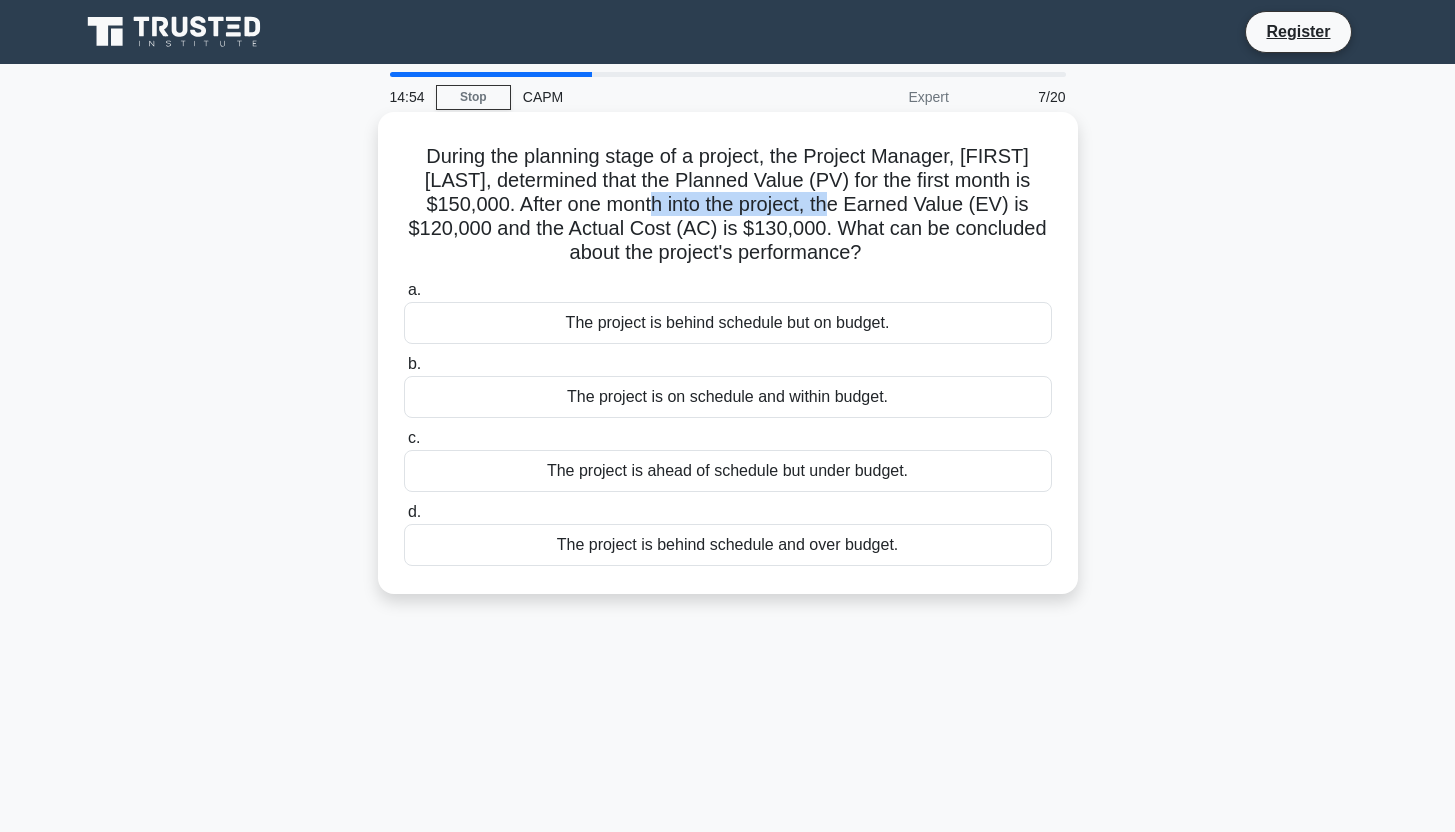 drag, startPoint x: 626, startPoint y: 198, endPoint x: 814, endPoint y: 198, distance: 188 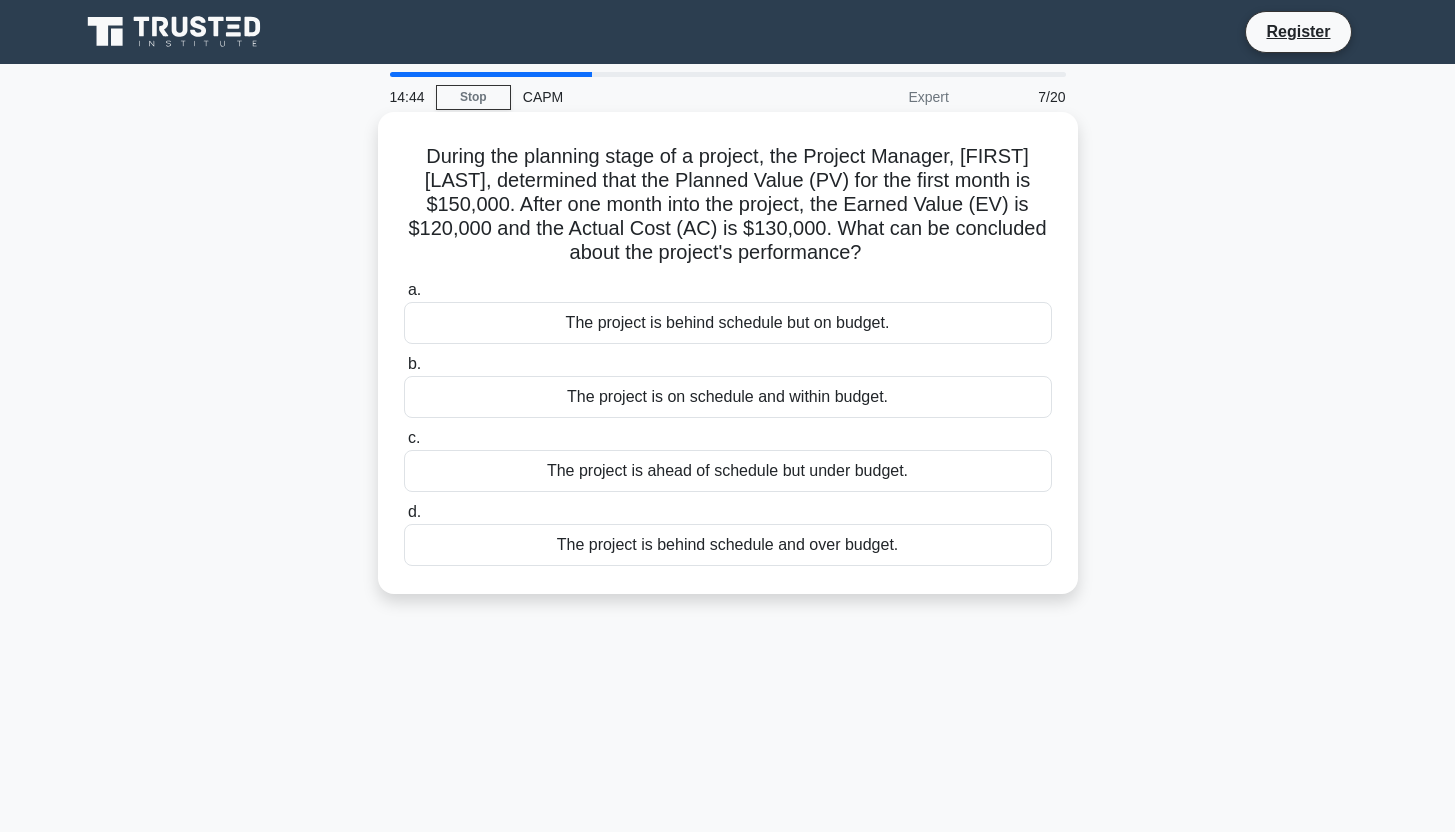 click on "The project is ahead of schedule but under budget." at bounding box center (728, 471) 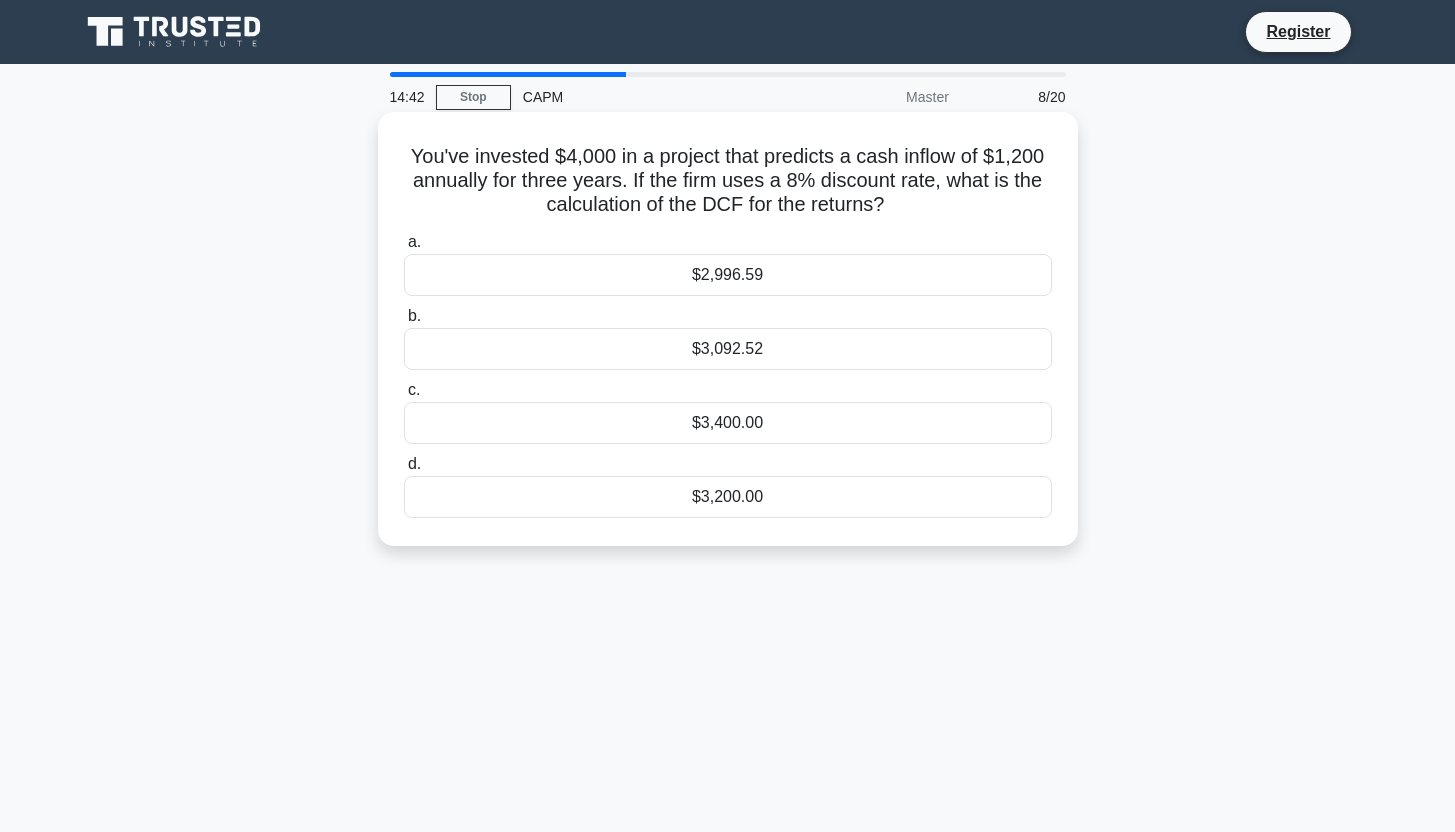 click on "d.
$3,200.00" at bounding box center (728, 485) 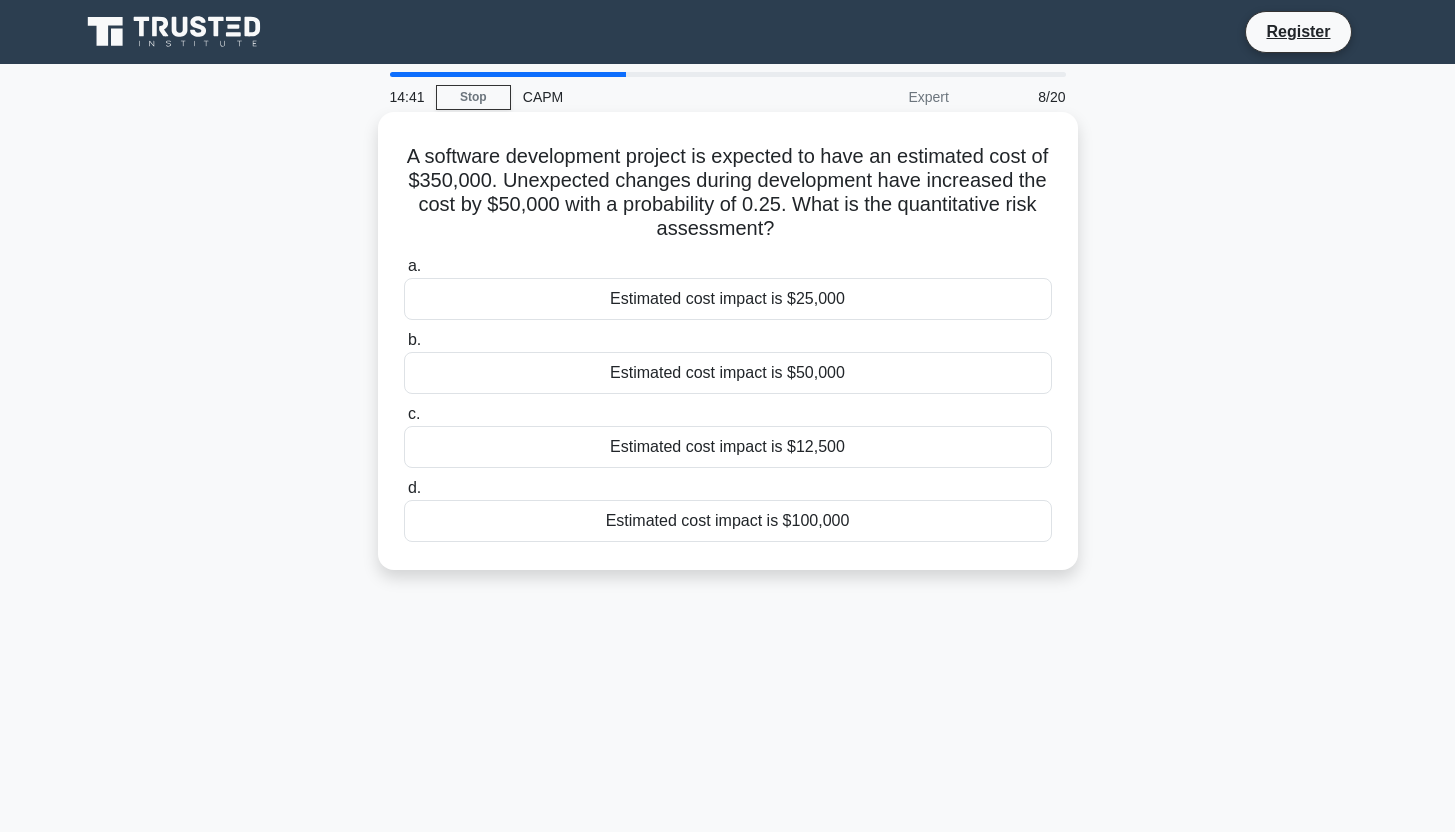 click on "a.
Estimated cost impact is $25,000
b.
Estimated cost impact is $50,000
c. d." at bounding box center [728, 398] 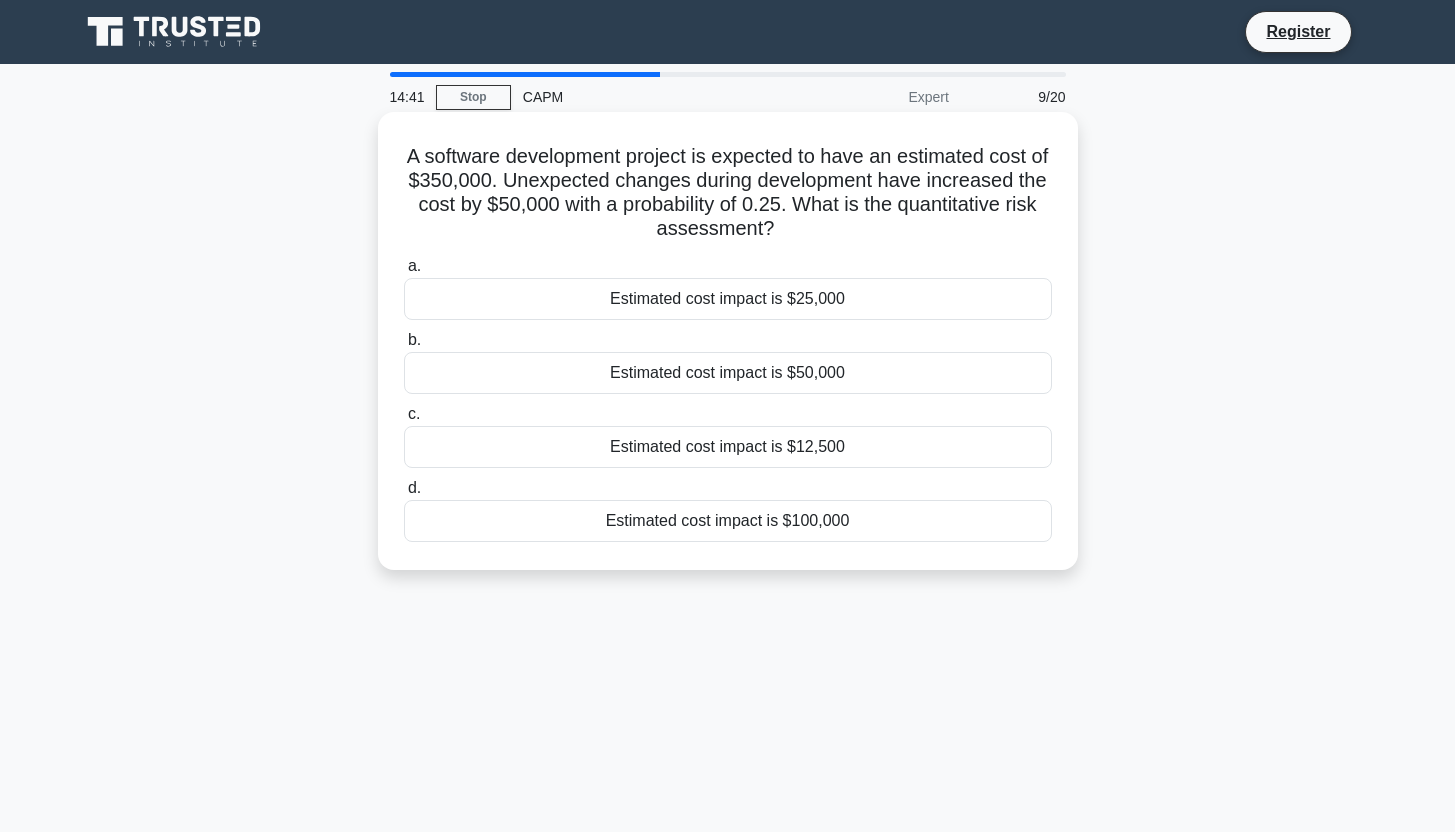 click on "Estimated cost impact is $12,500" at bounding box center [728, 447] 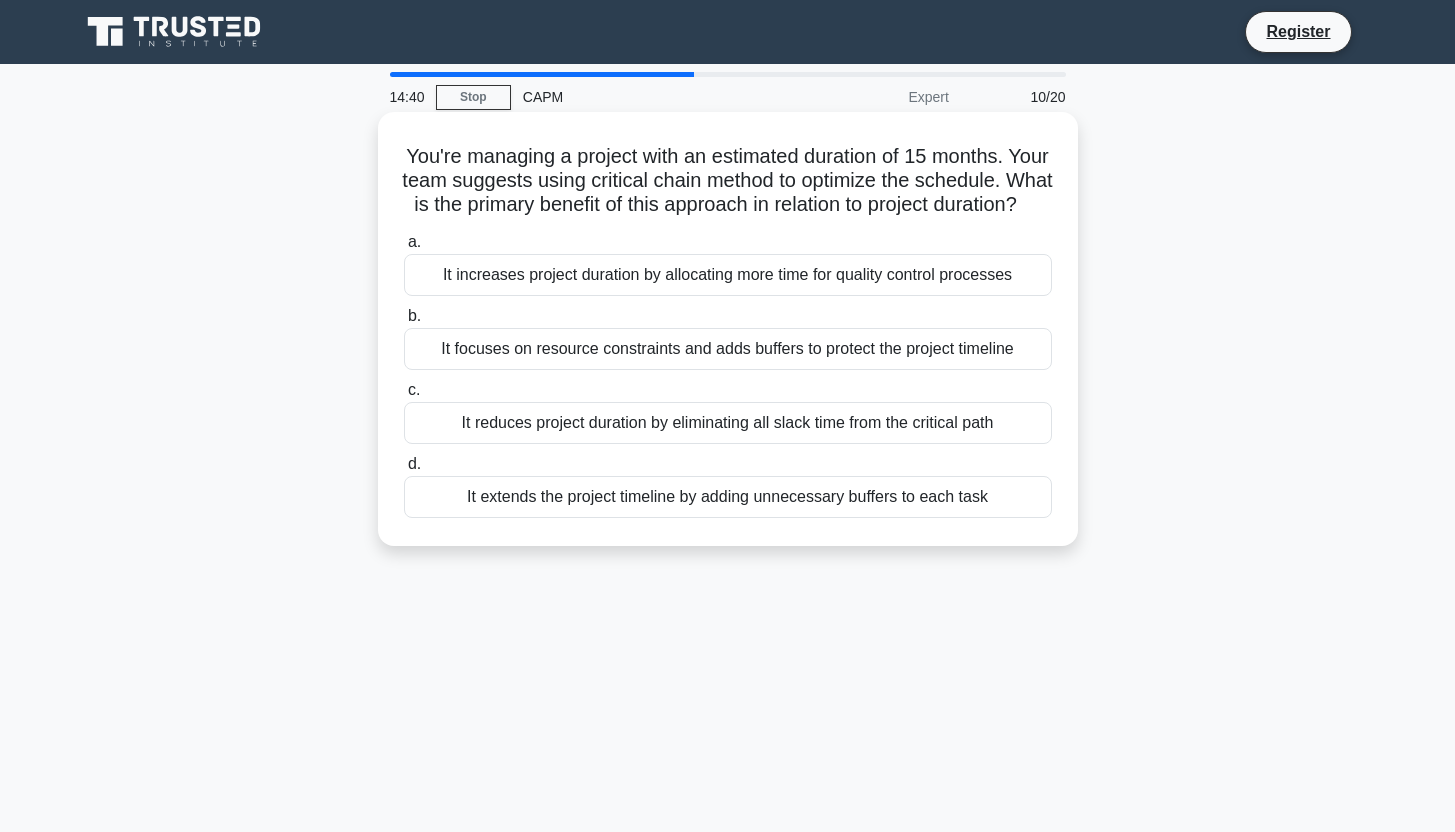 click on "a.
It increases project duration by allocating more time for quality control processes
b.
It focuses on resource constraints and adds buffers to protect the project timeline
c. d." at bounding box center (728, 374) 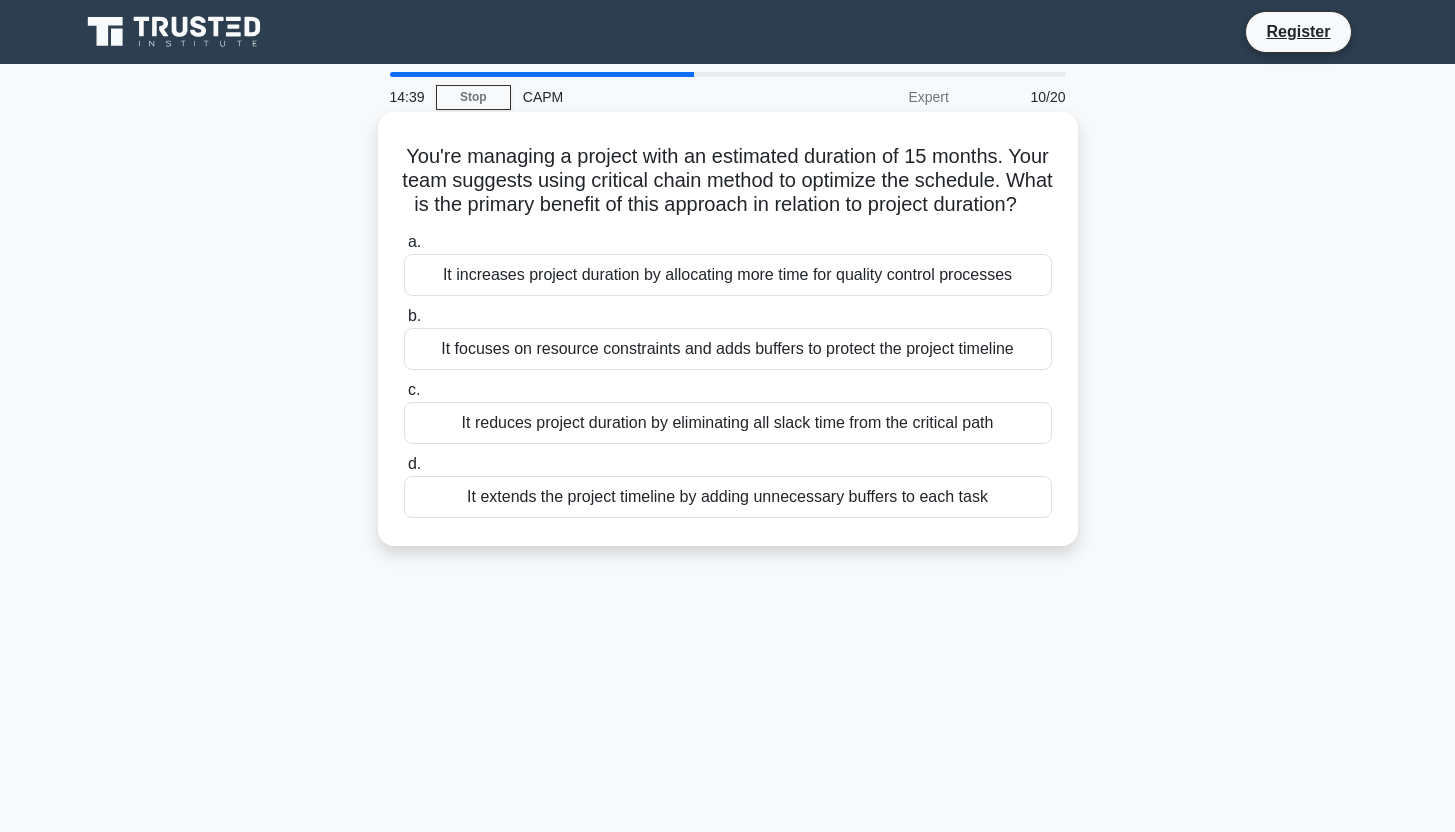 click on "a.
It increases project duration by allocating more time for quality control processes
b.
It focuses on resource constraints and adds buffers to protect the project timeline
c. d." at bounding box center [728, 374] 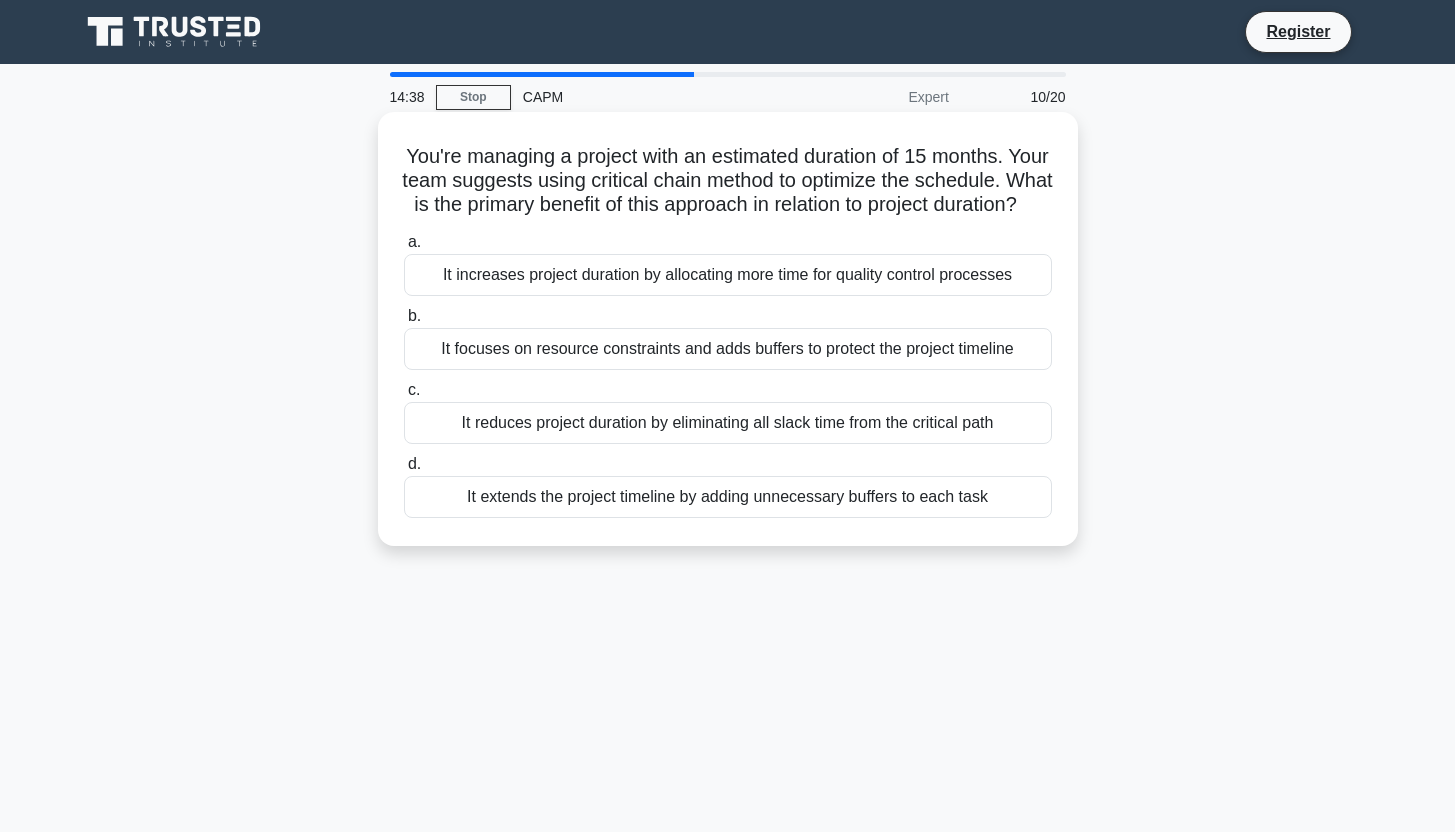 click on "It increases project duration by allocating more time for quality control processes" at bounding box center (728, 275) 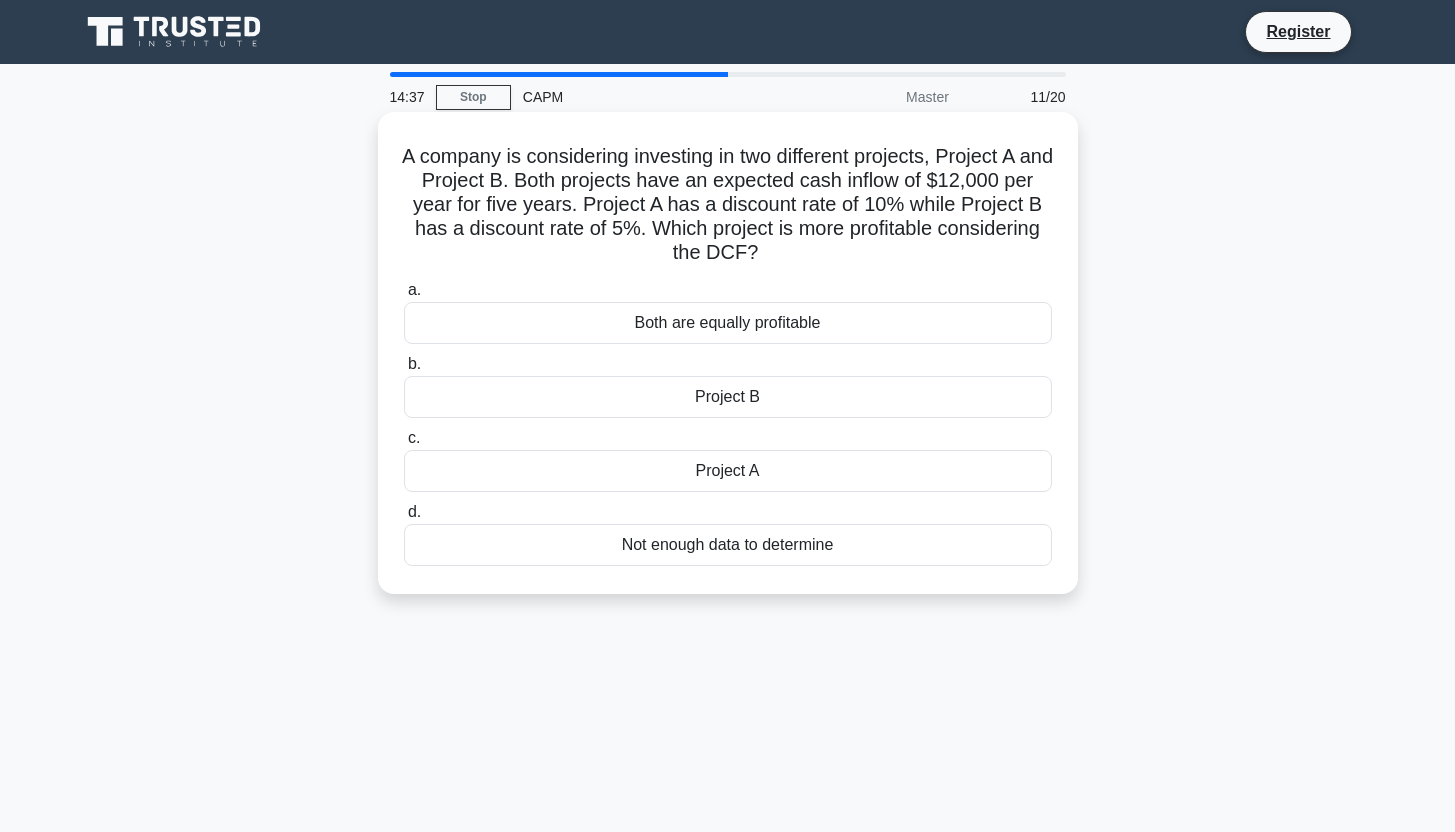 click on "Both are equally profitable" at bounding box center (728, 323) 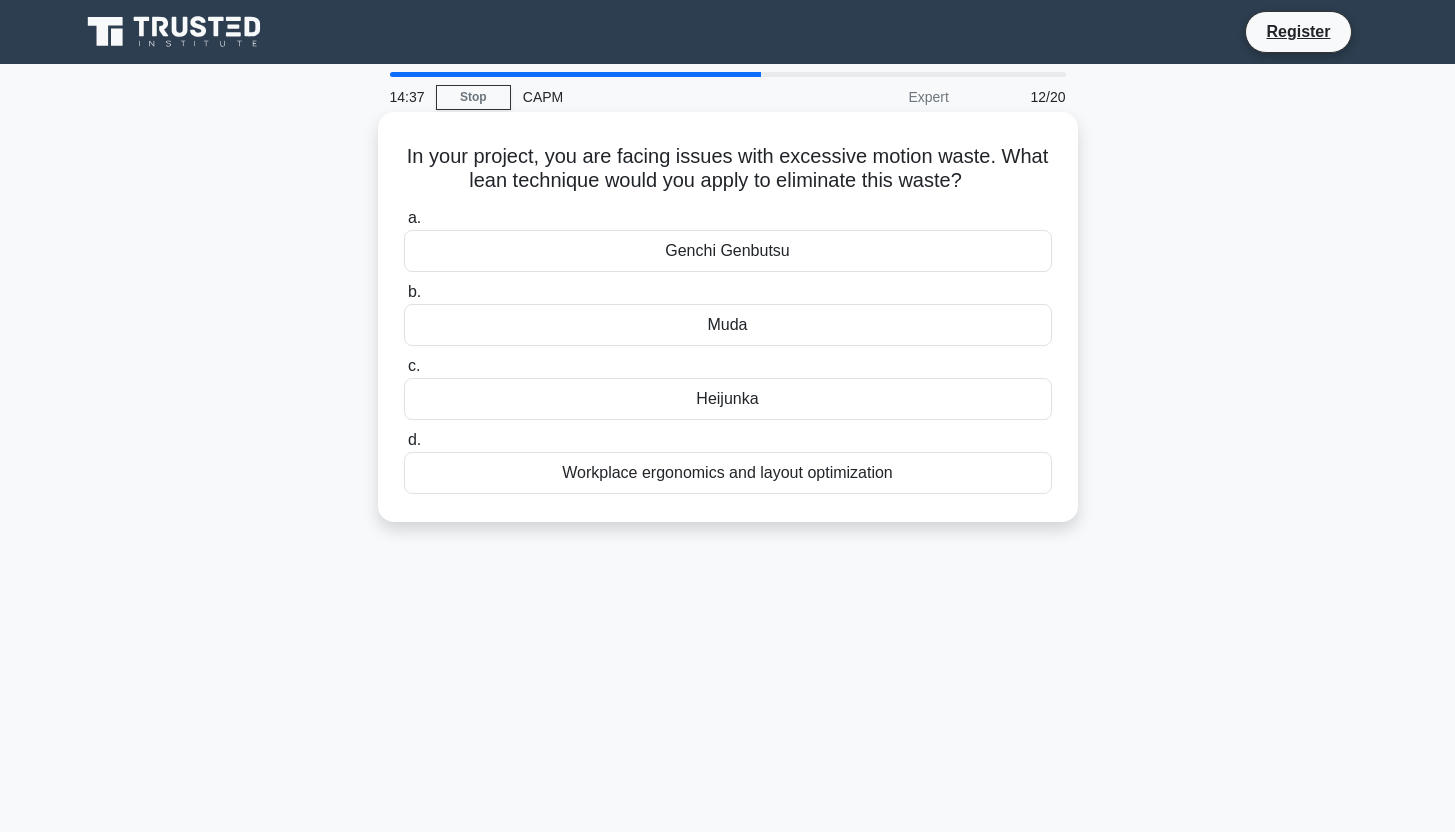 click on "Heijunka" at bounding box center [728, 399] 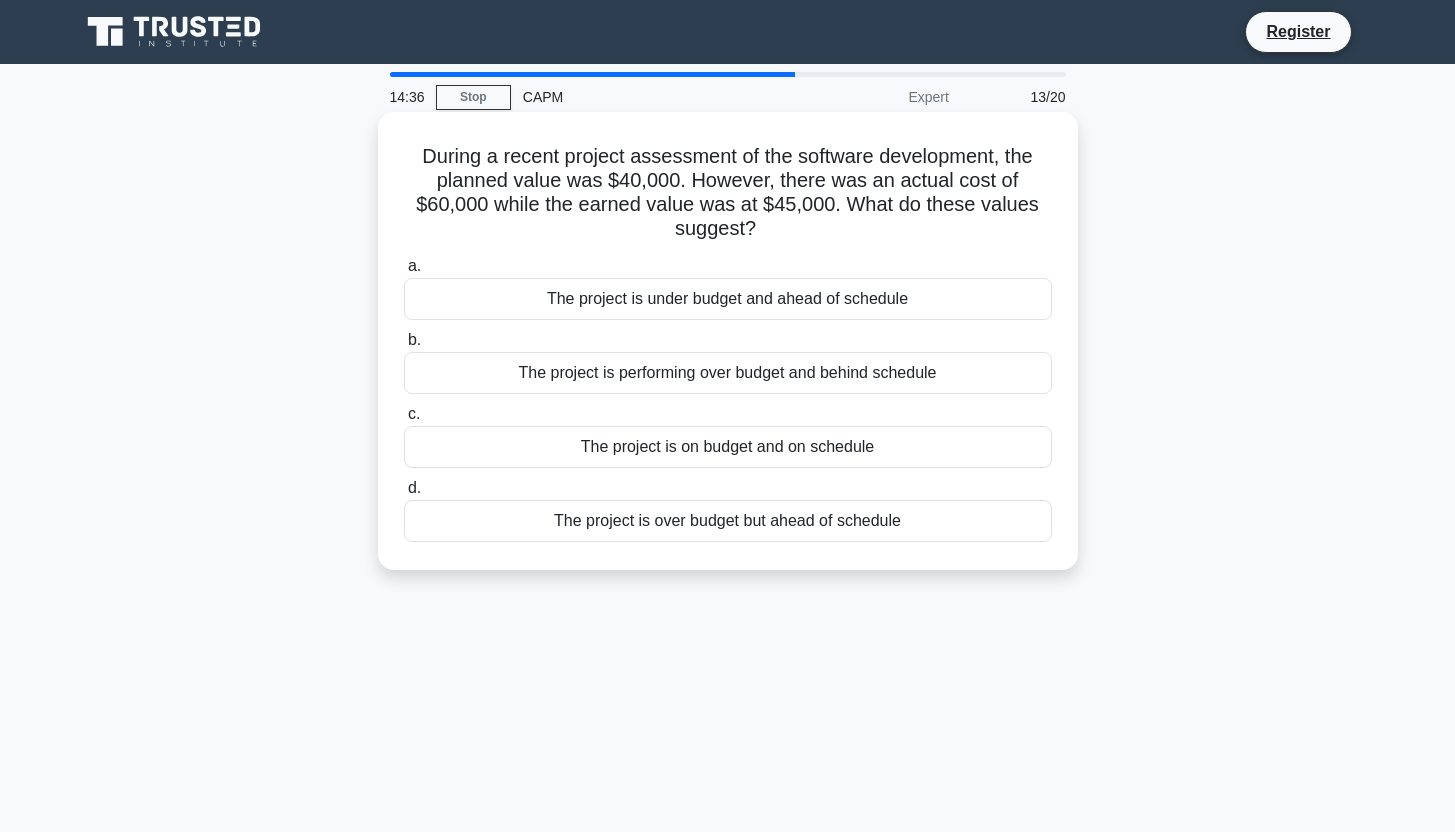 click on "The project is performing over budget and behind schedule" at bounding box center [728, 373] 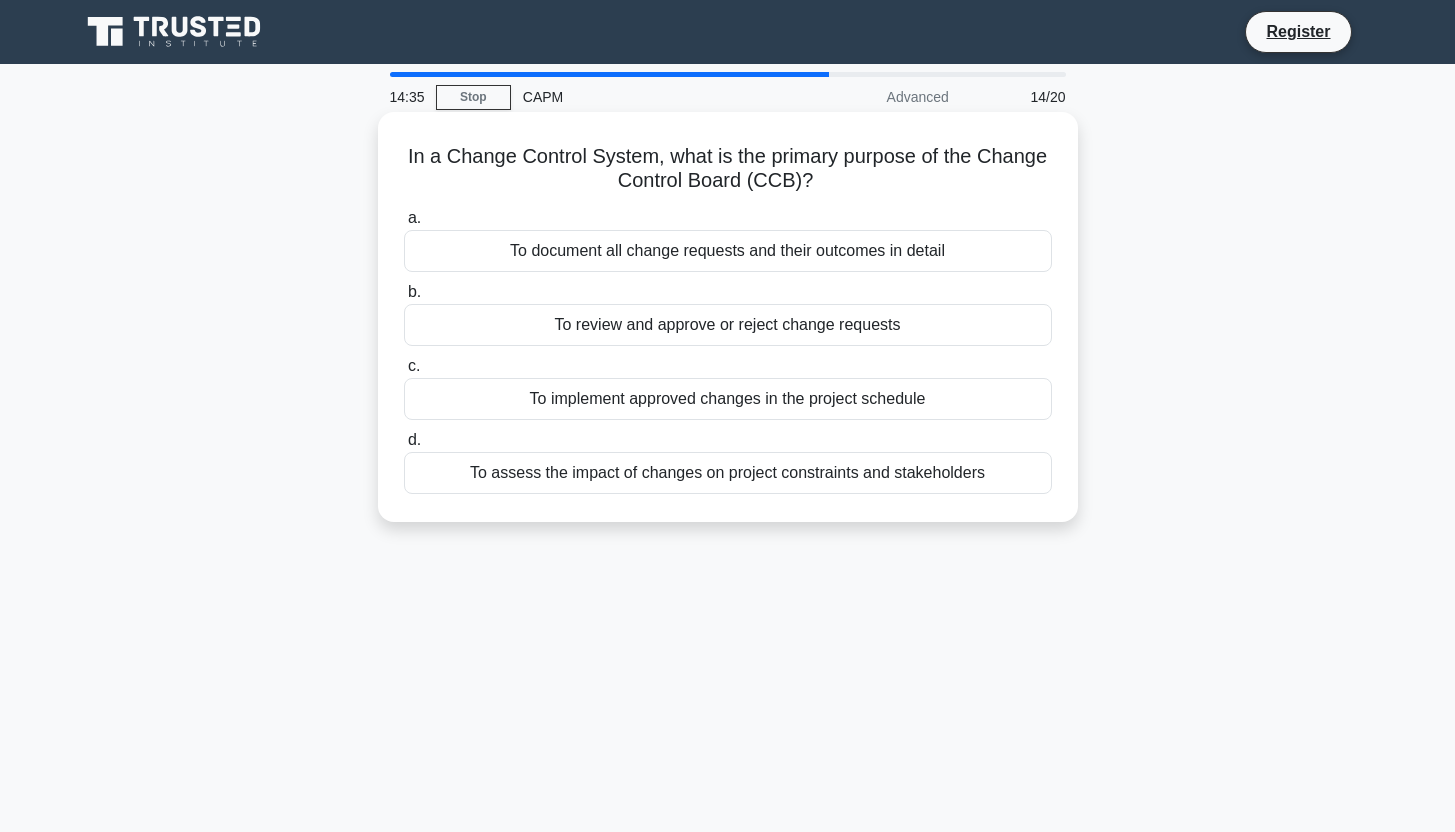 click on "To assess the impact of changes on project constraints and stakeholders" at bounding box center [728, 473] 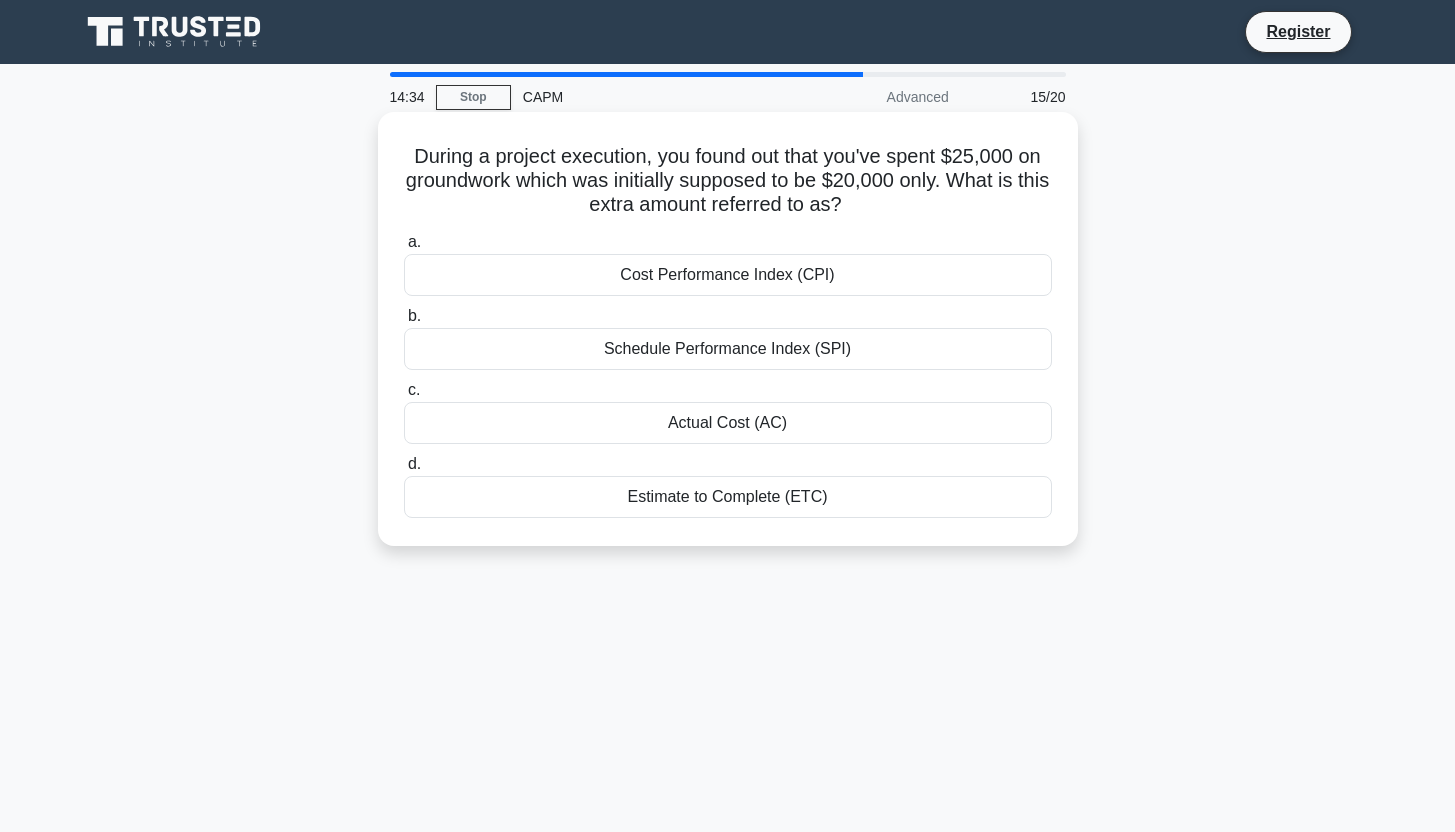 click on "Schedule Performance Index (SPI)" at bounding box center [728, 349] 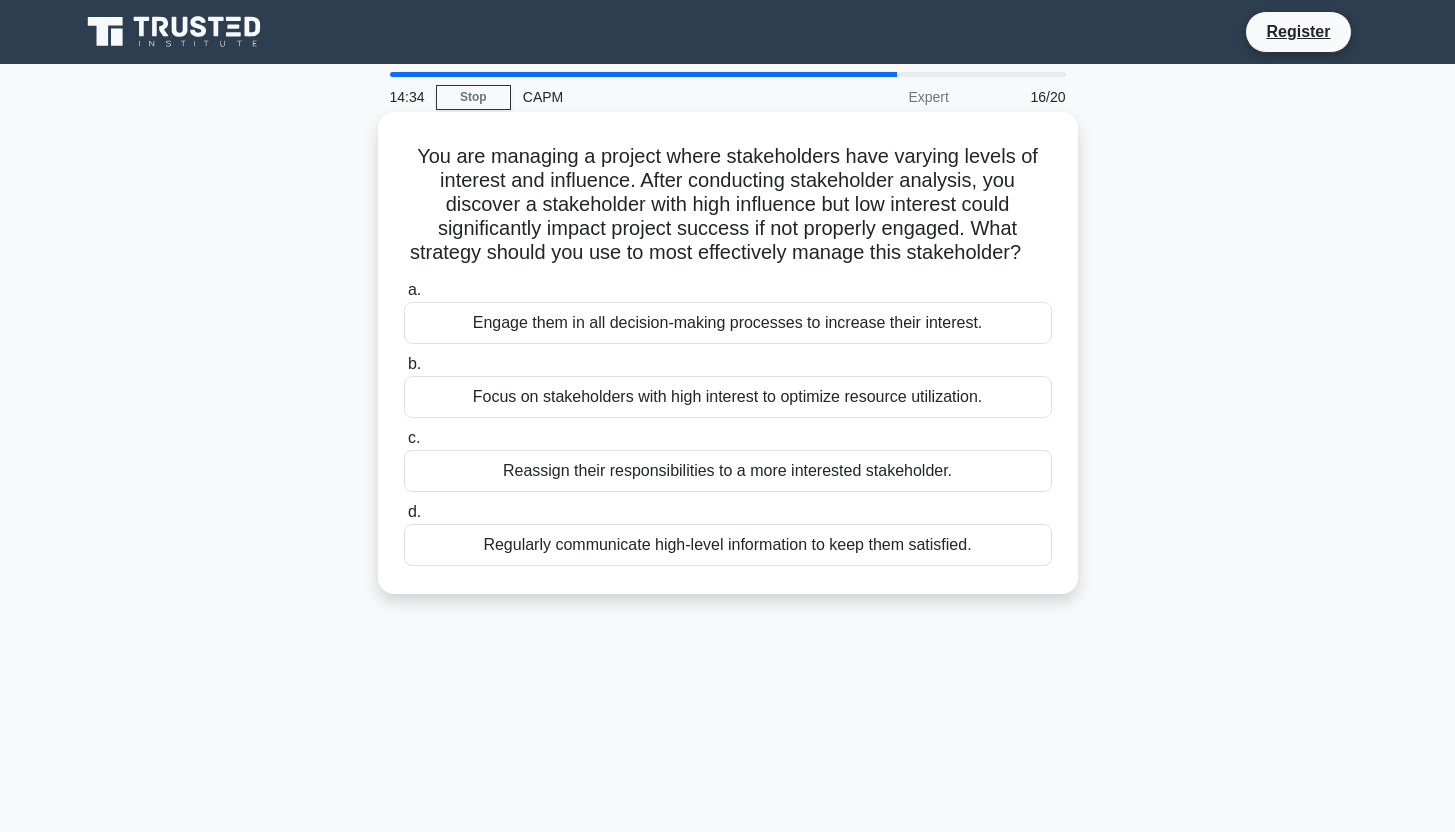 click on "Focus on stakeholders with high interest to optimize resource utilization." at bounding box center (728, 397) 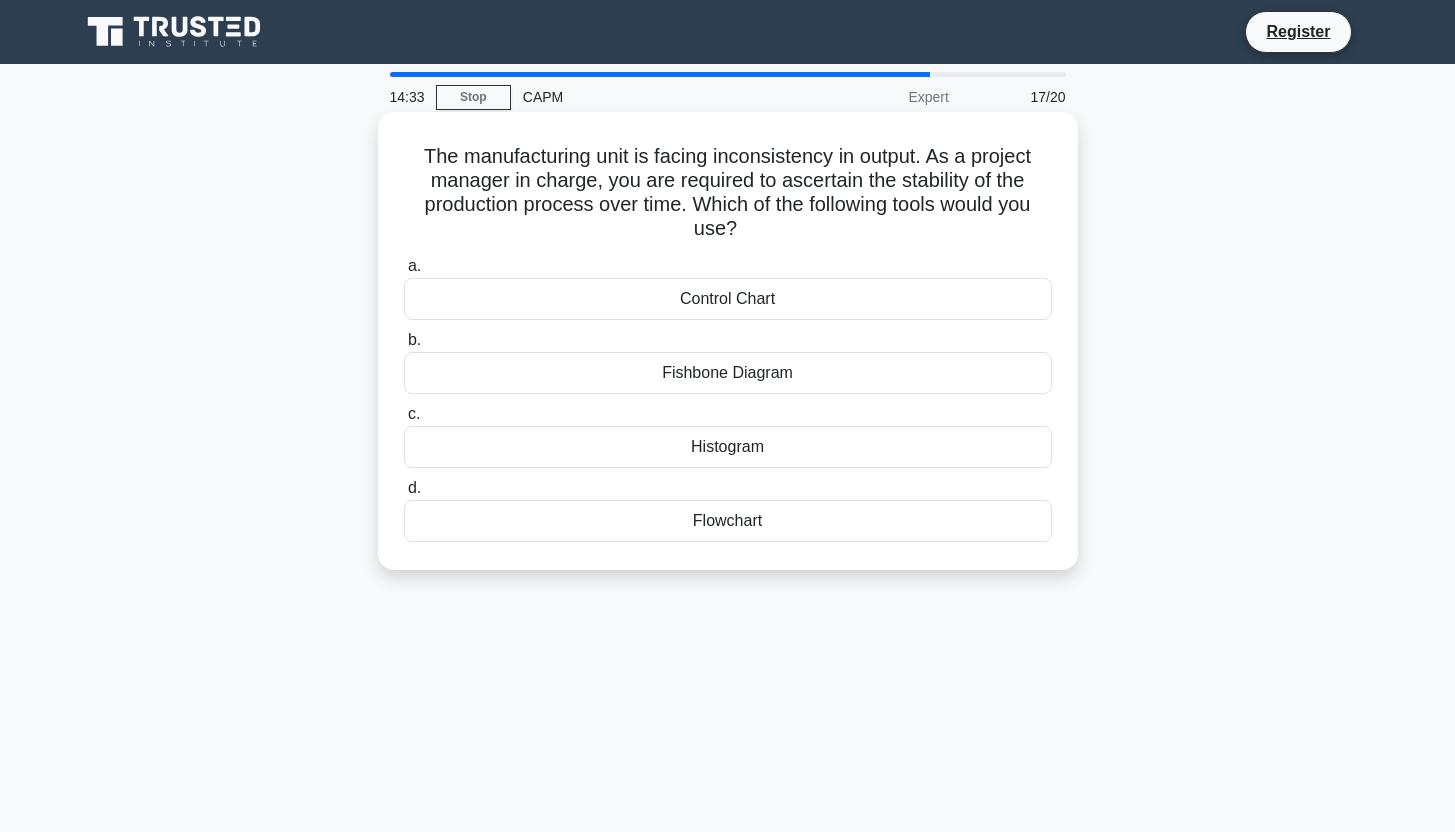 click on "Histogram" at bounding box center [728, 447] 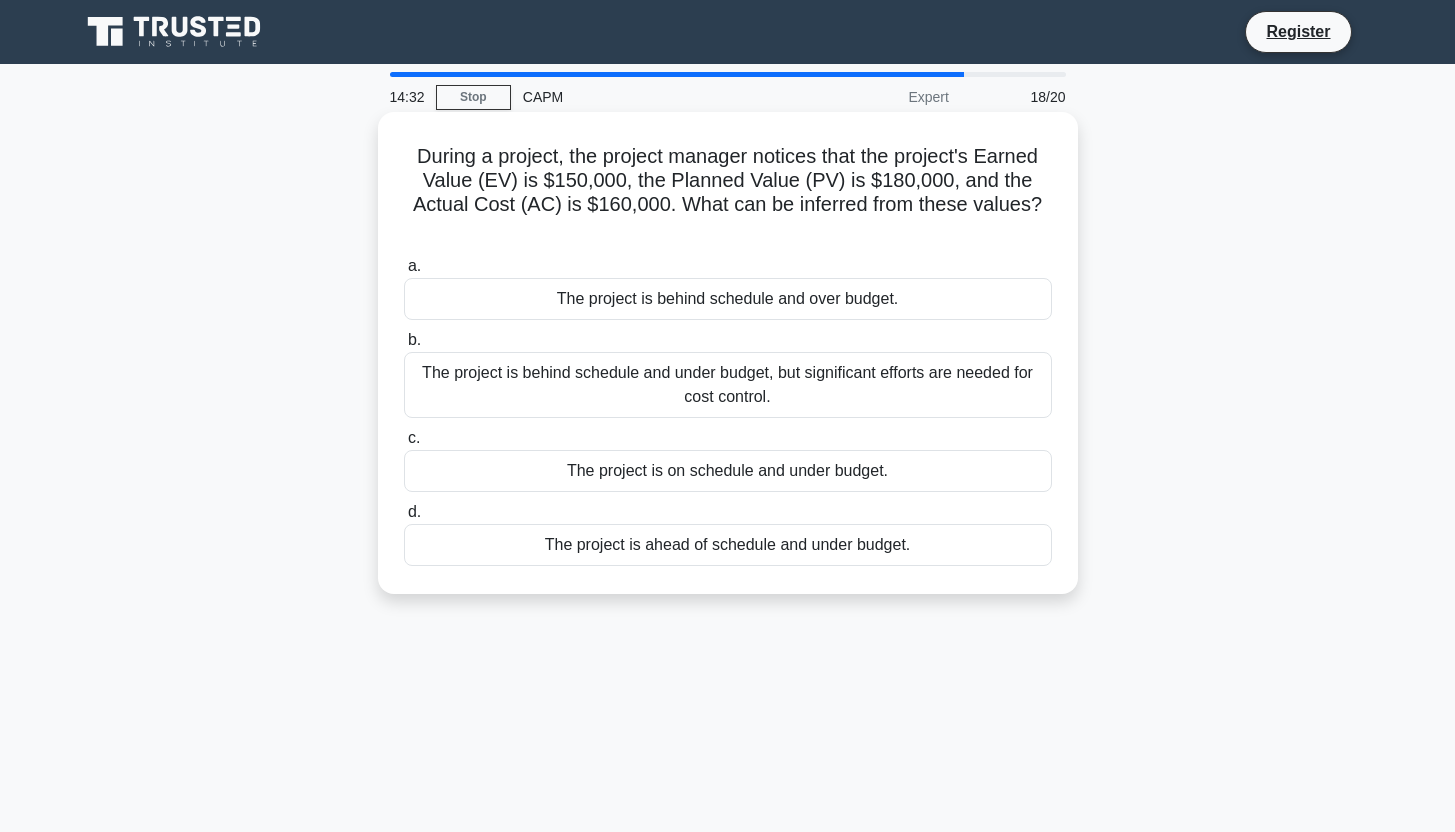 click on "The project is behind schedule and under budget, but significant efforts are needed for cost control." at bounding box center (728, 385) 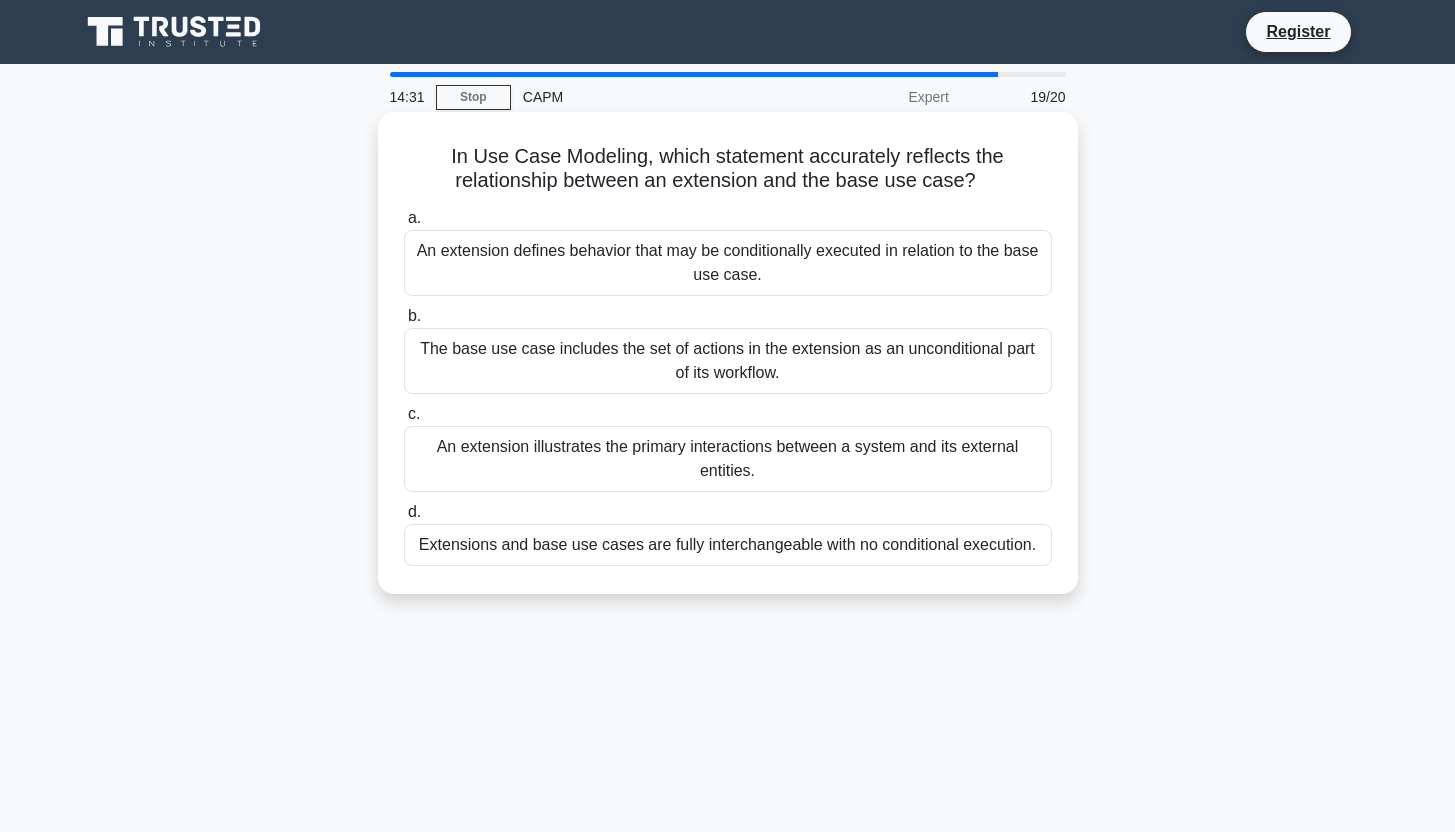 click on "An extension defines behavior that may be conditionally executed in relation to the base use case." at bounding box center (728, 263) 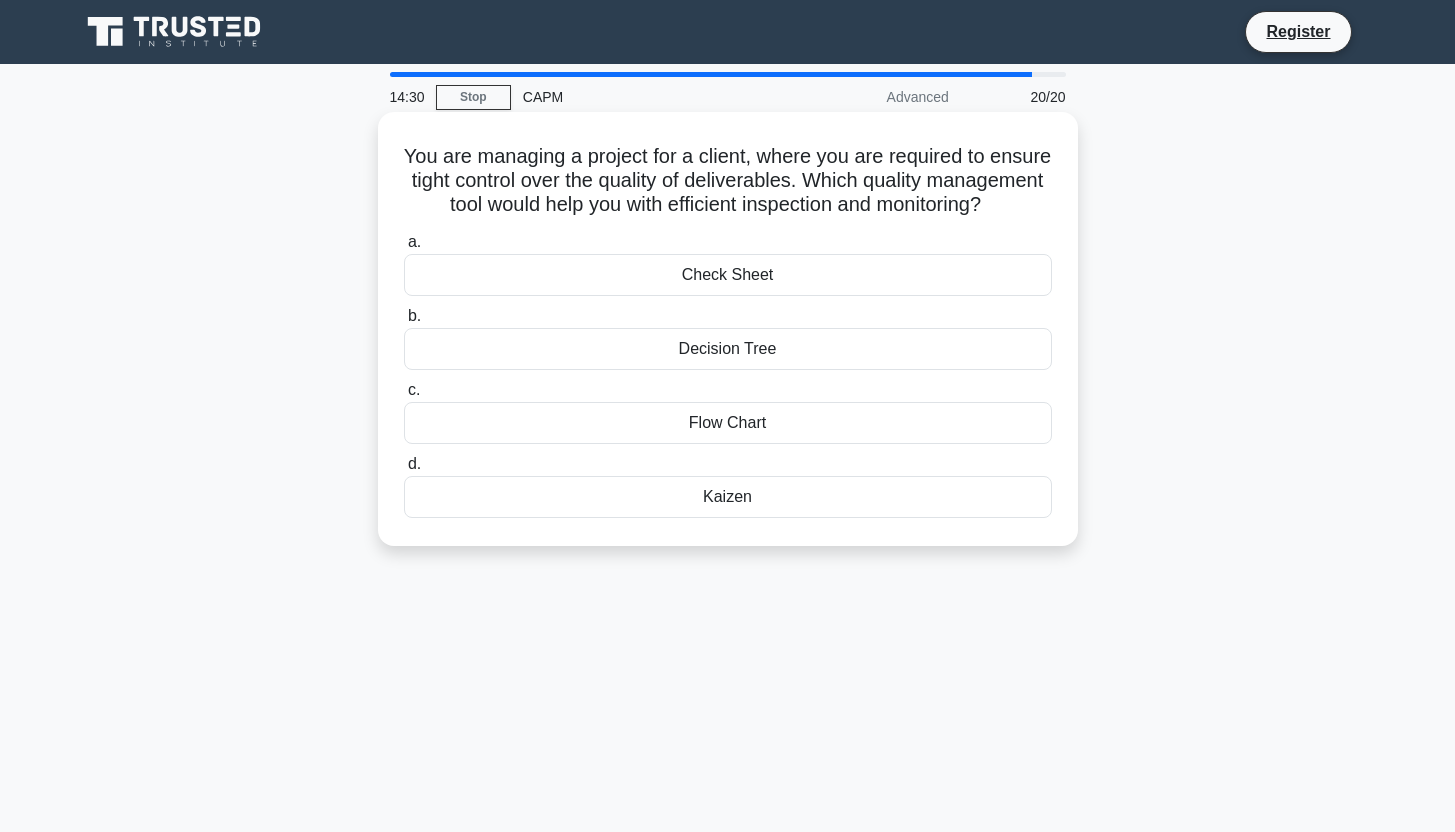 click on "Flow Chart" at bounding box center [728, 423] 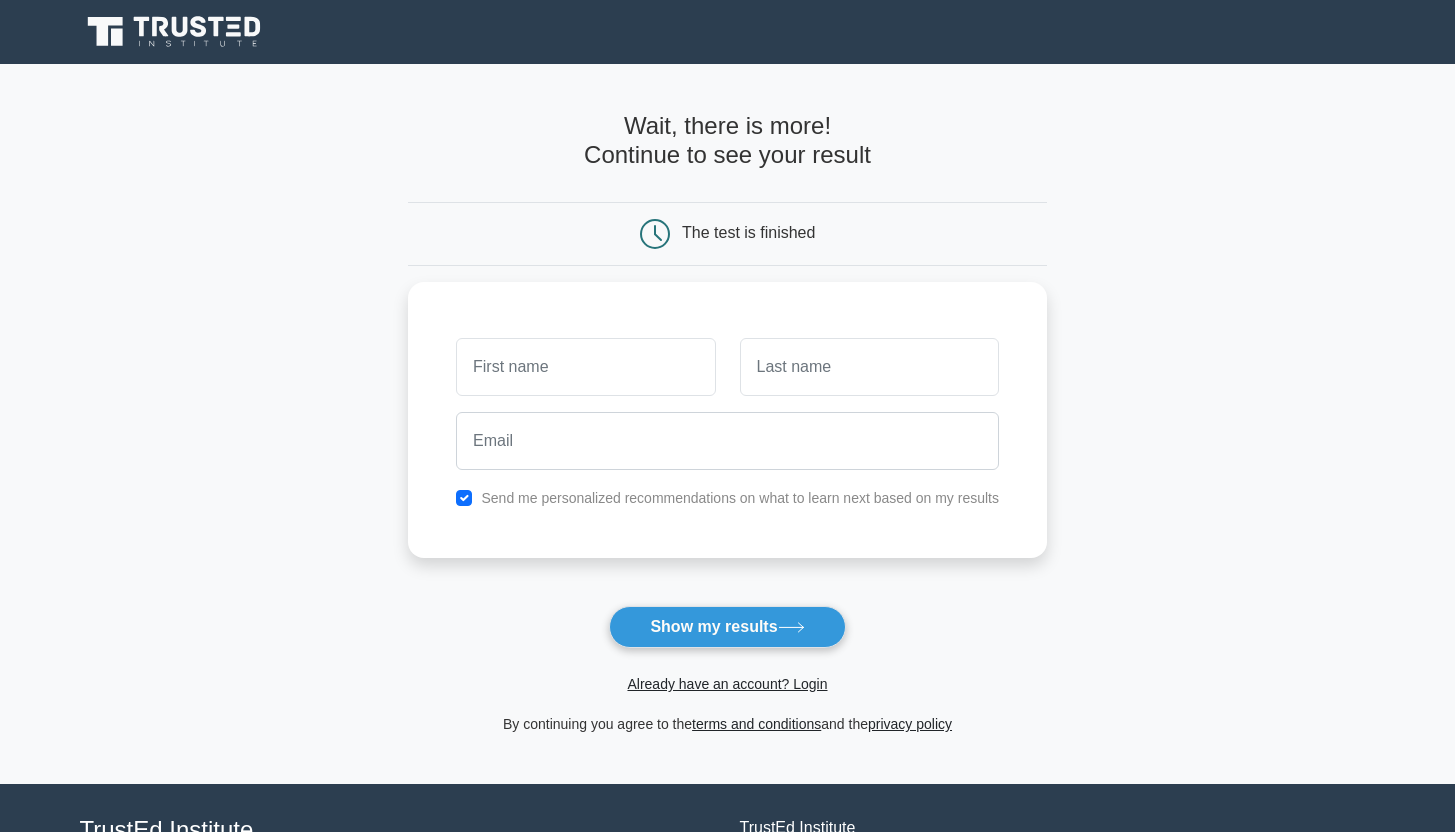 scroll, scrollTop: 0, scrollLeft: 0, axis: both 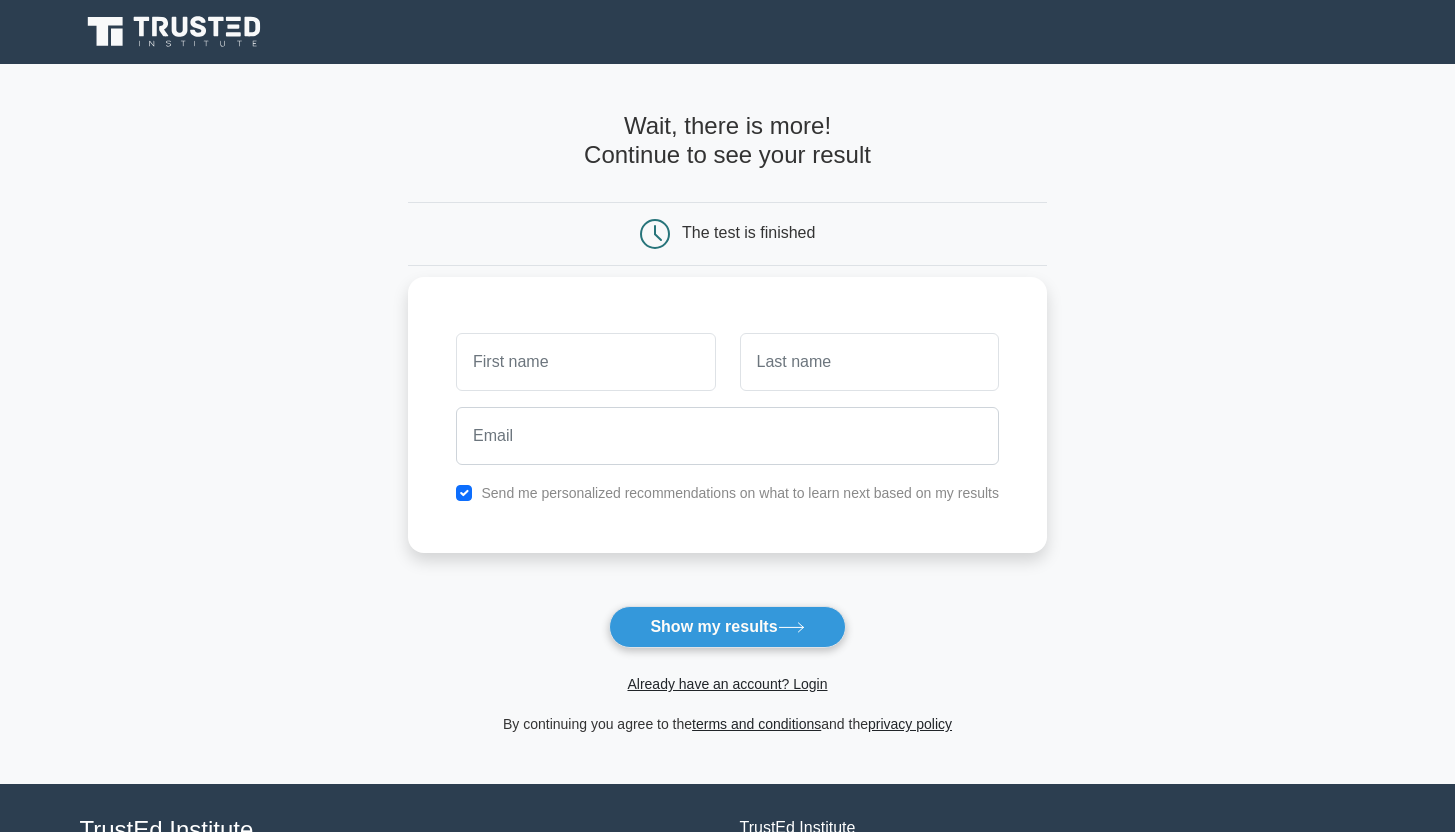 click at bounding box center (585, 362) 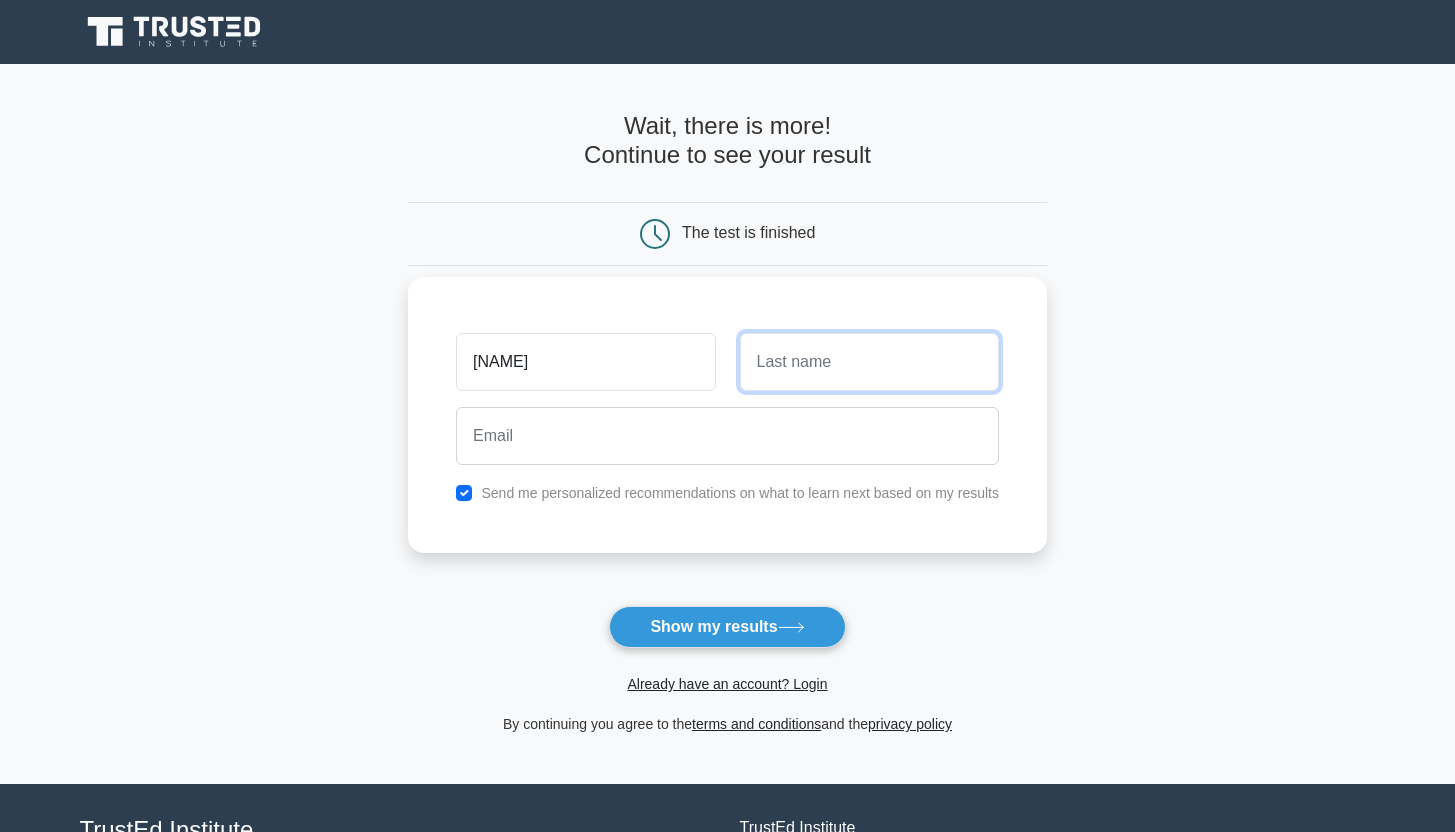 click at bounding box center [869, 362] 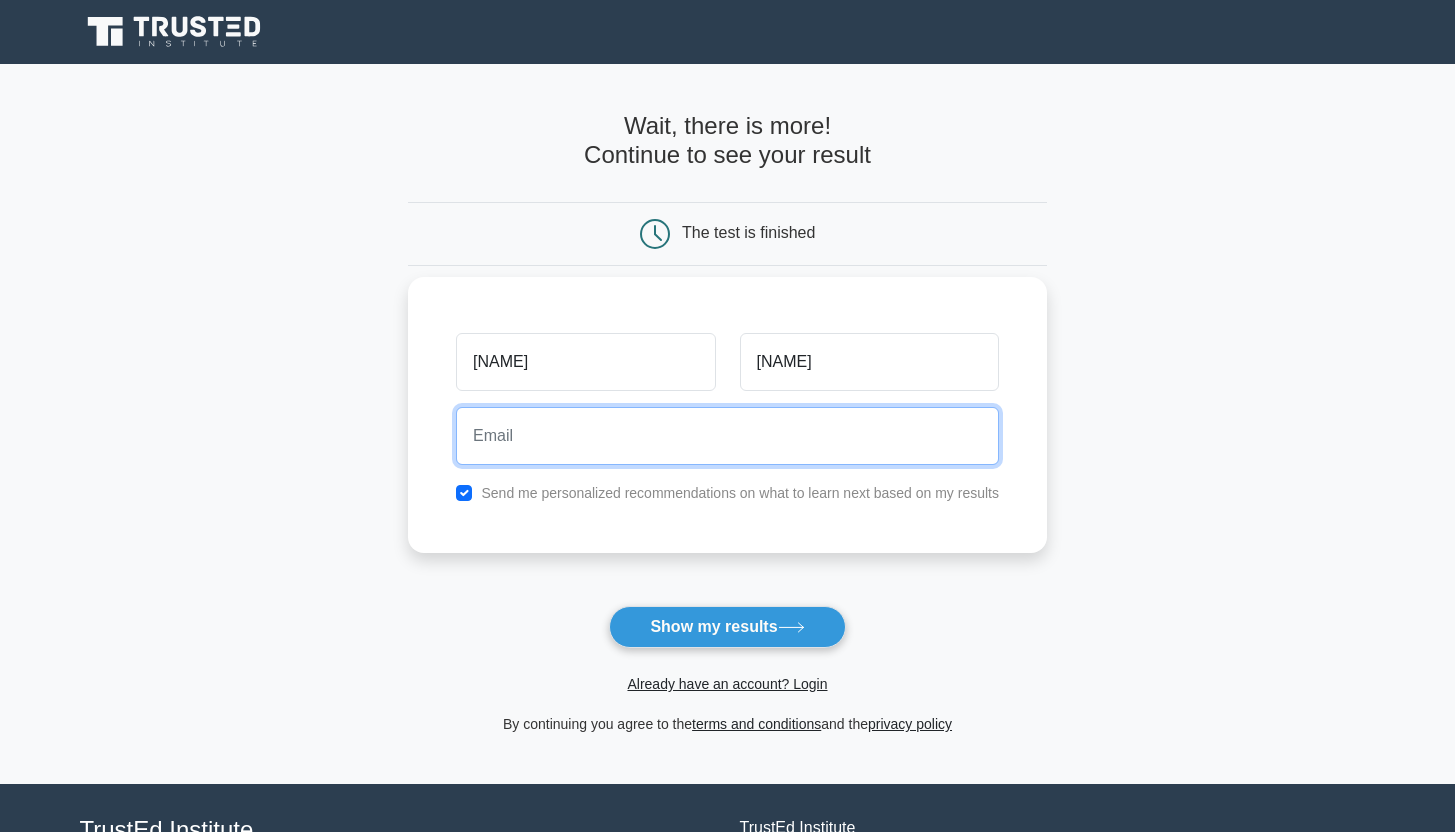 click at bounding box center (727, 436) 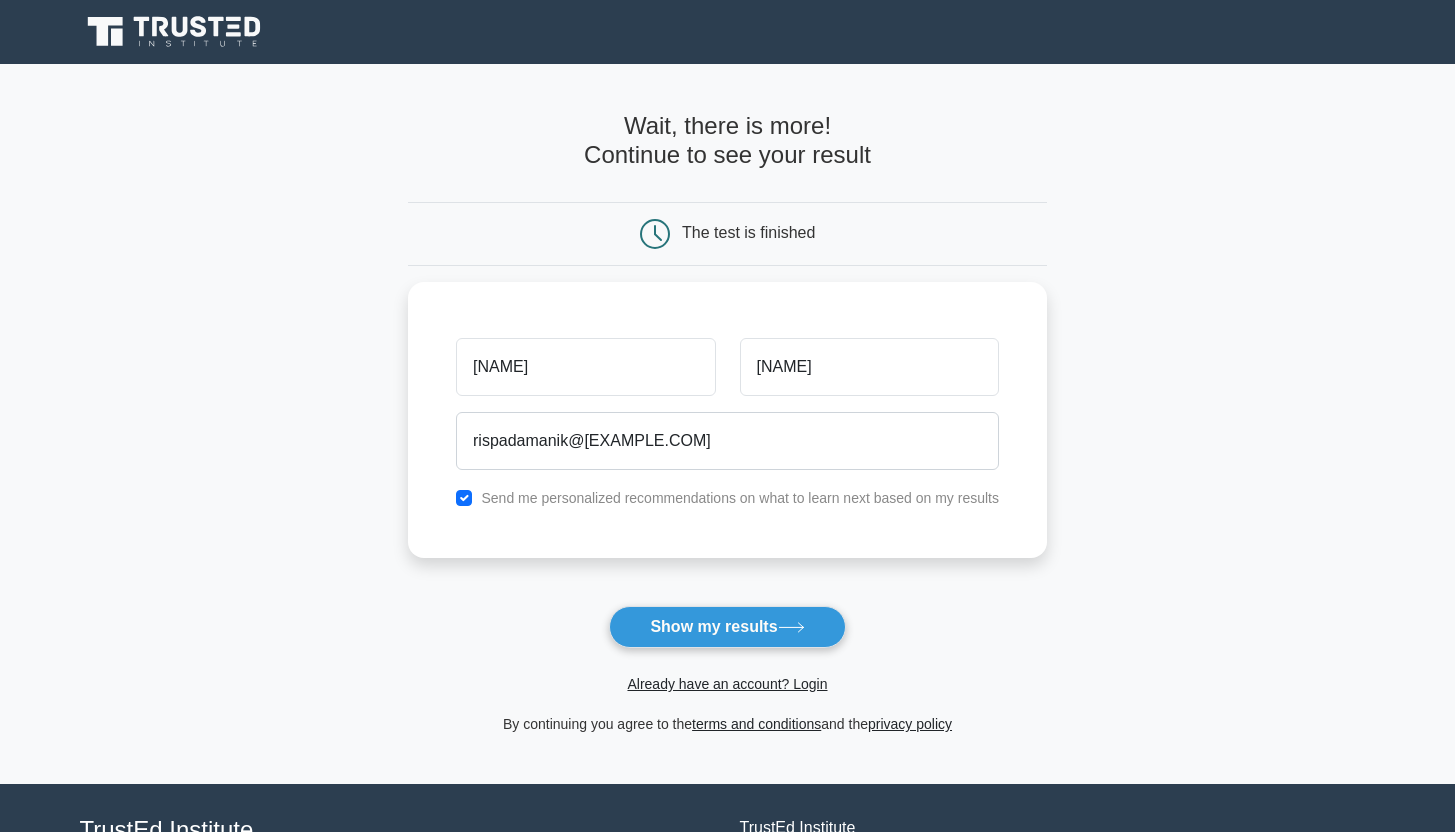 click on "Already have an account? Login" at bounding box center [727, 672] 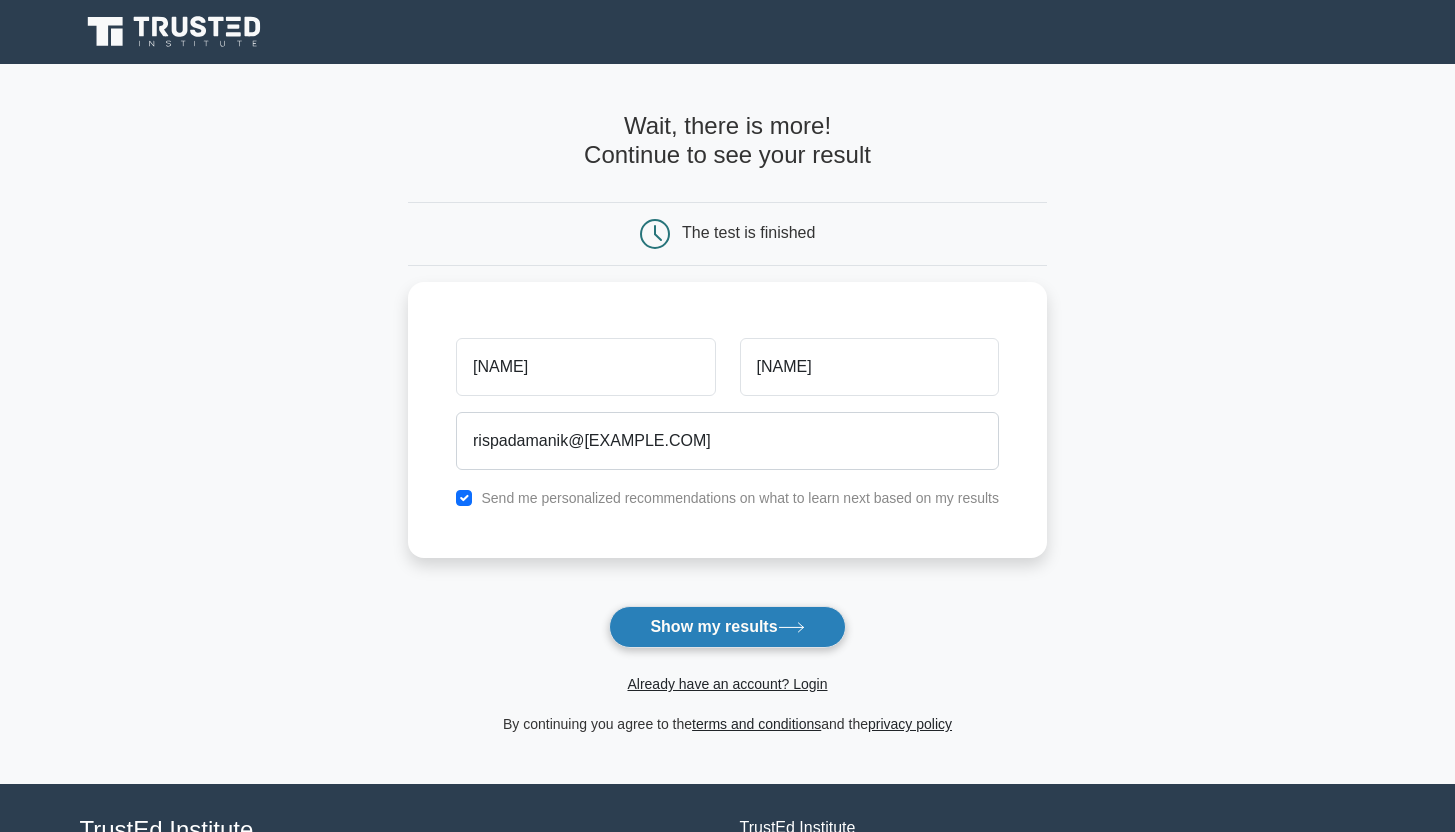 click on "Show my results" at bounding box center (727, 627) 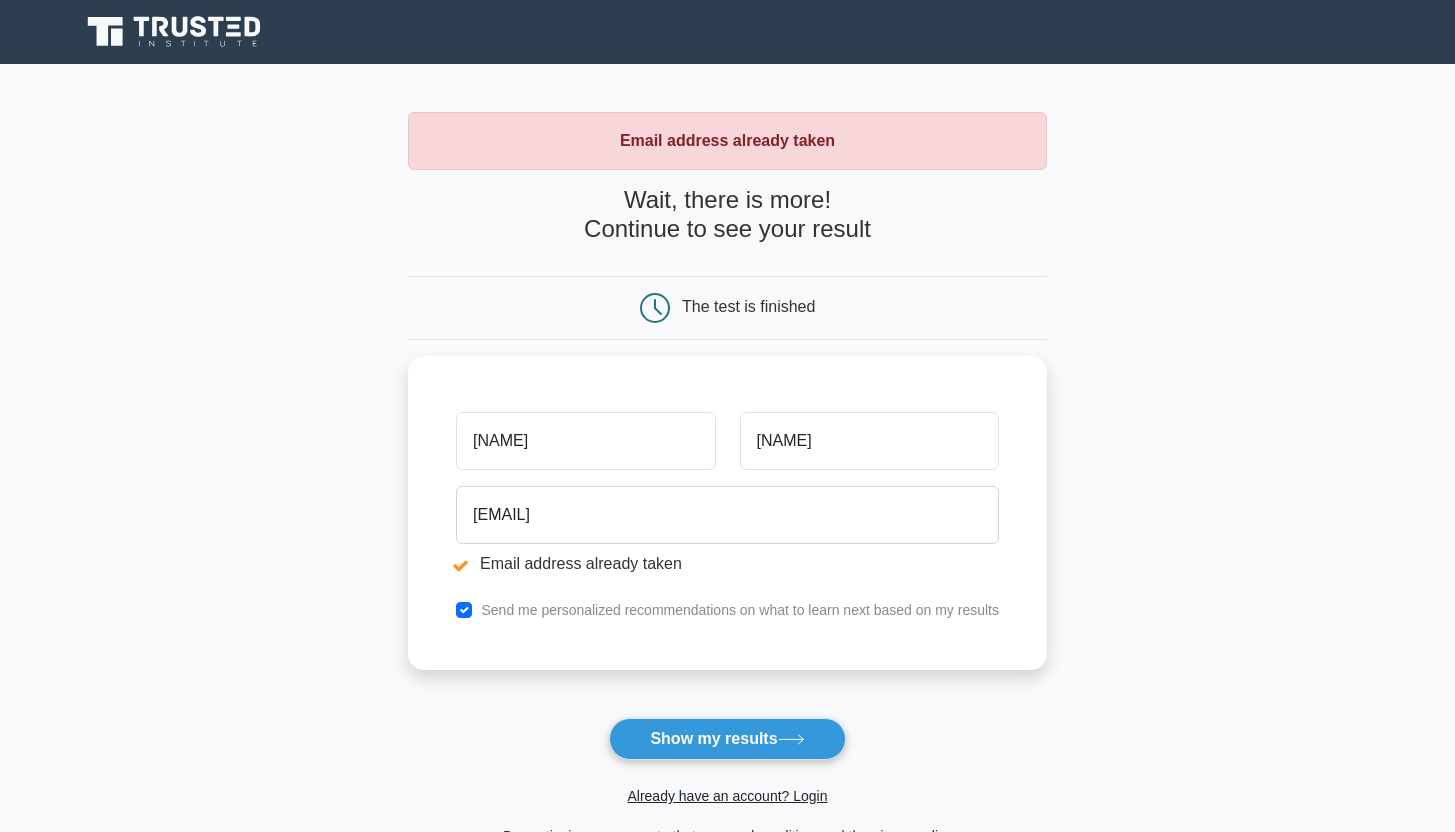 scroll, scrollTop: 0, scrollLeft: 0, axis: both 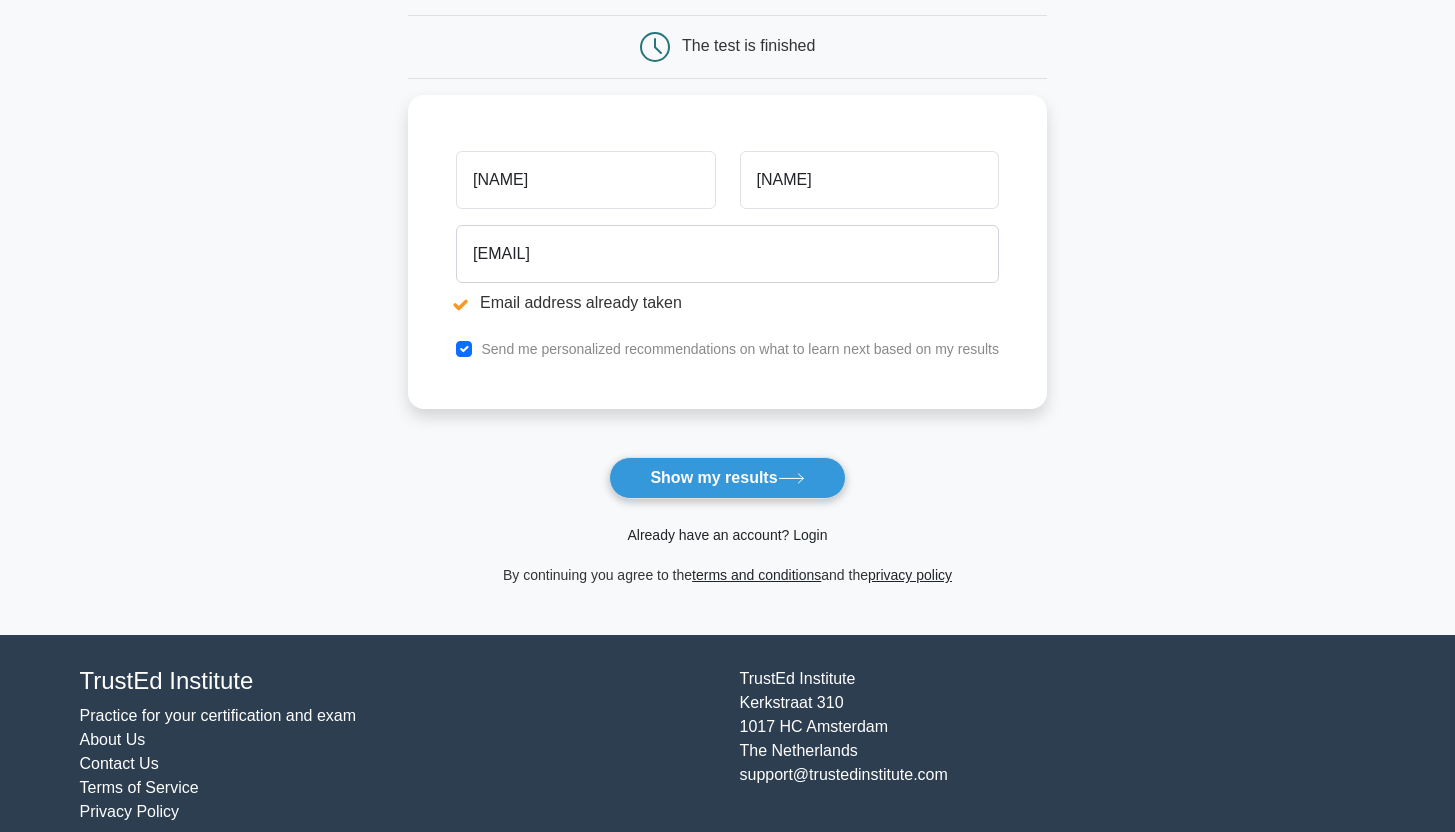 click on "Already have an account? Login" at bounding box center [727, 535] 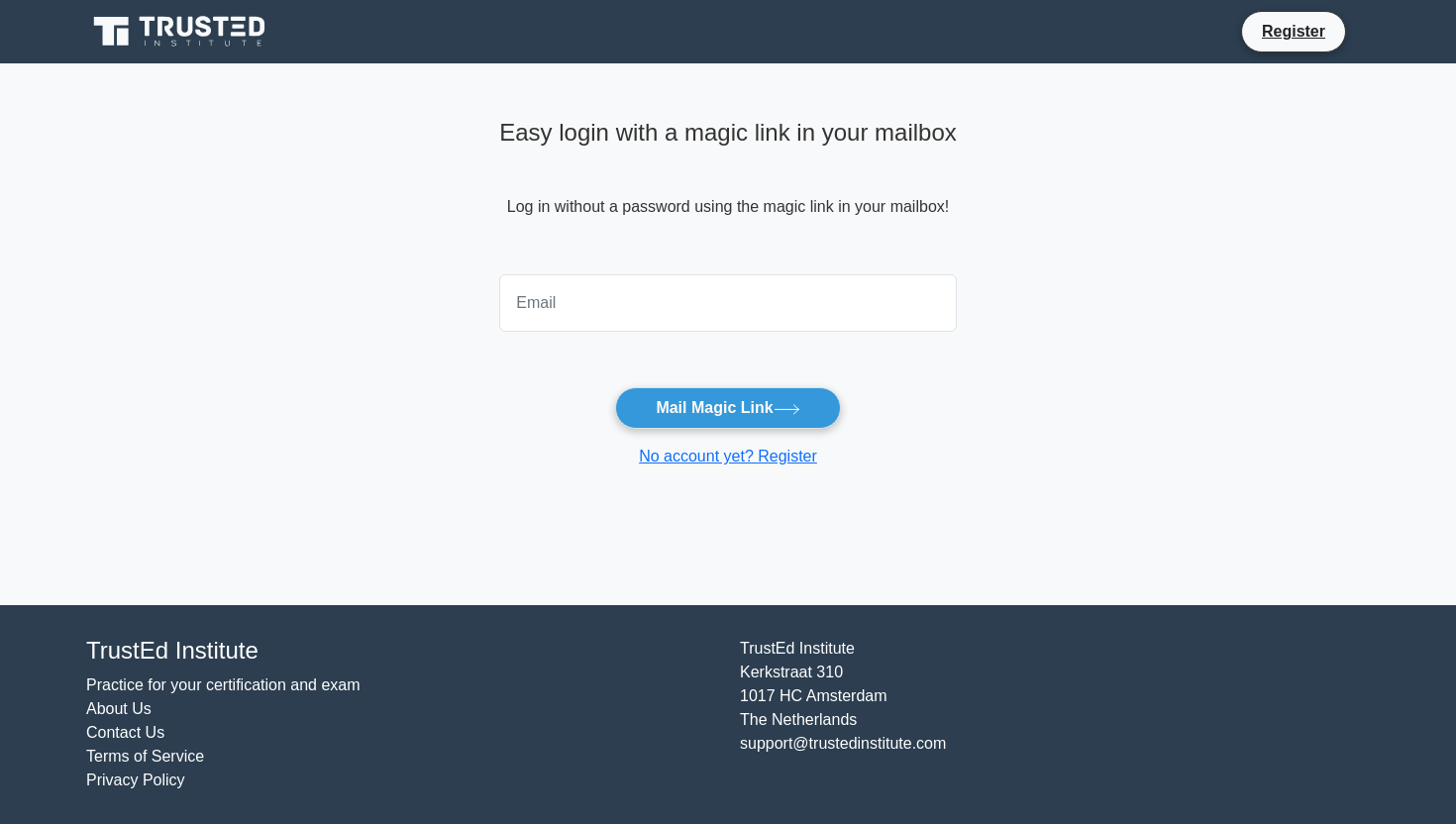scroll, scrollTop: 0, scrollLeft: 0, axis: both 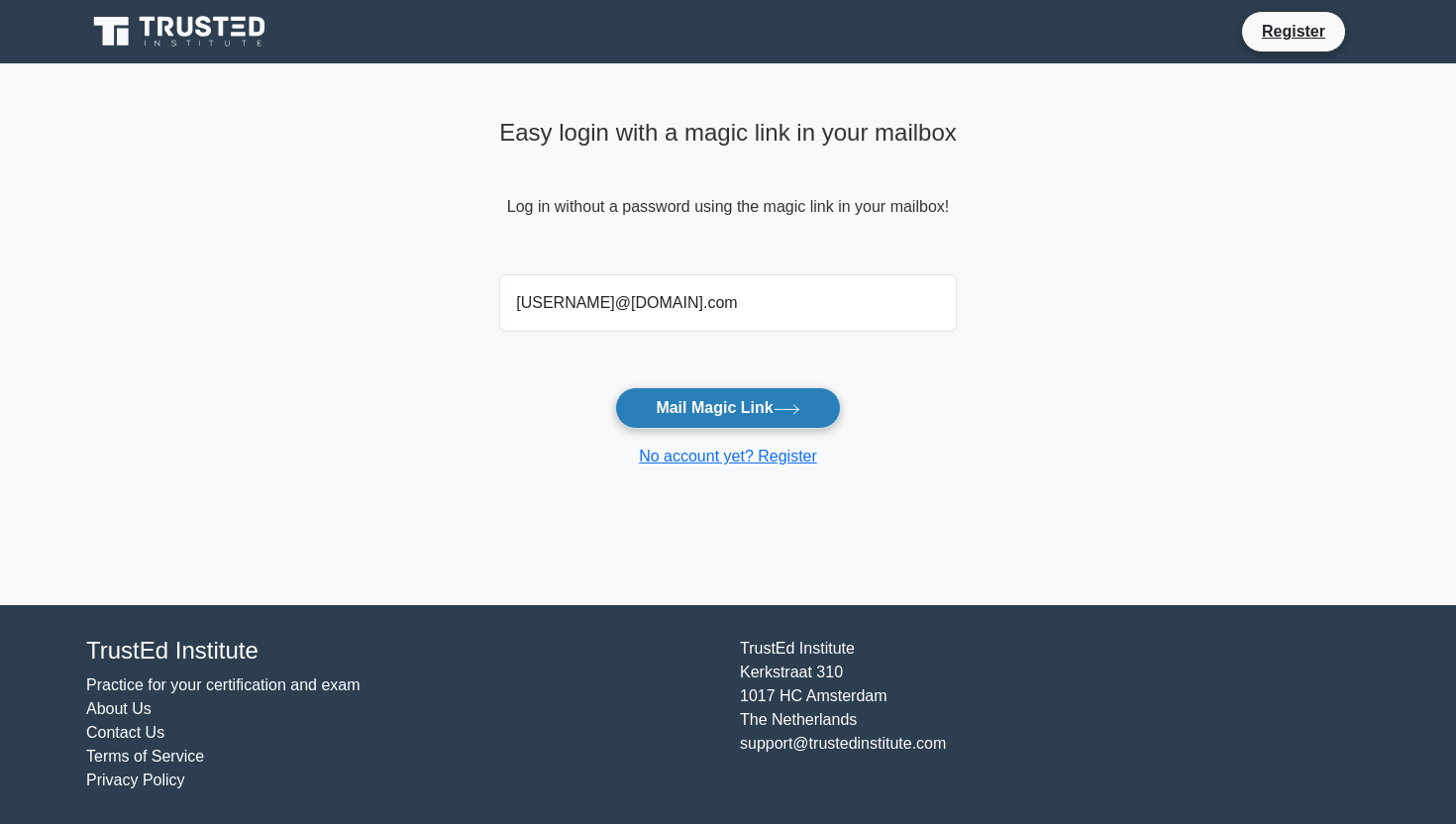 click on "Mail Magic Link" at bounding box center [727, 408] 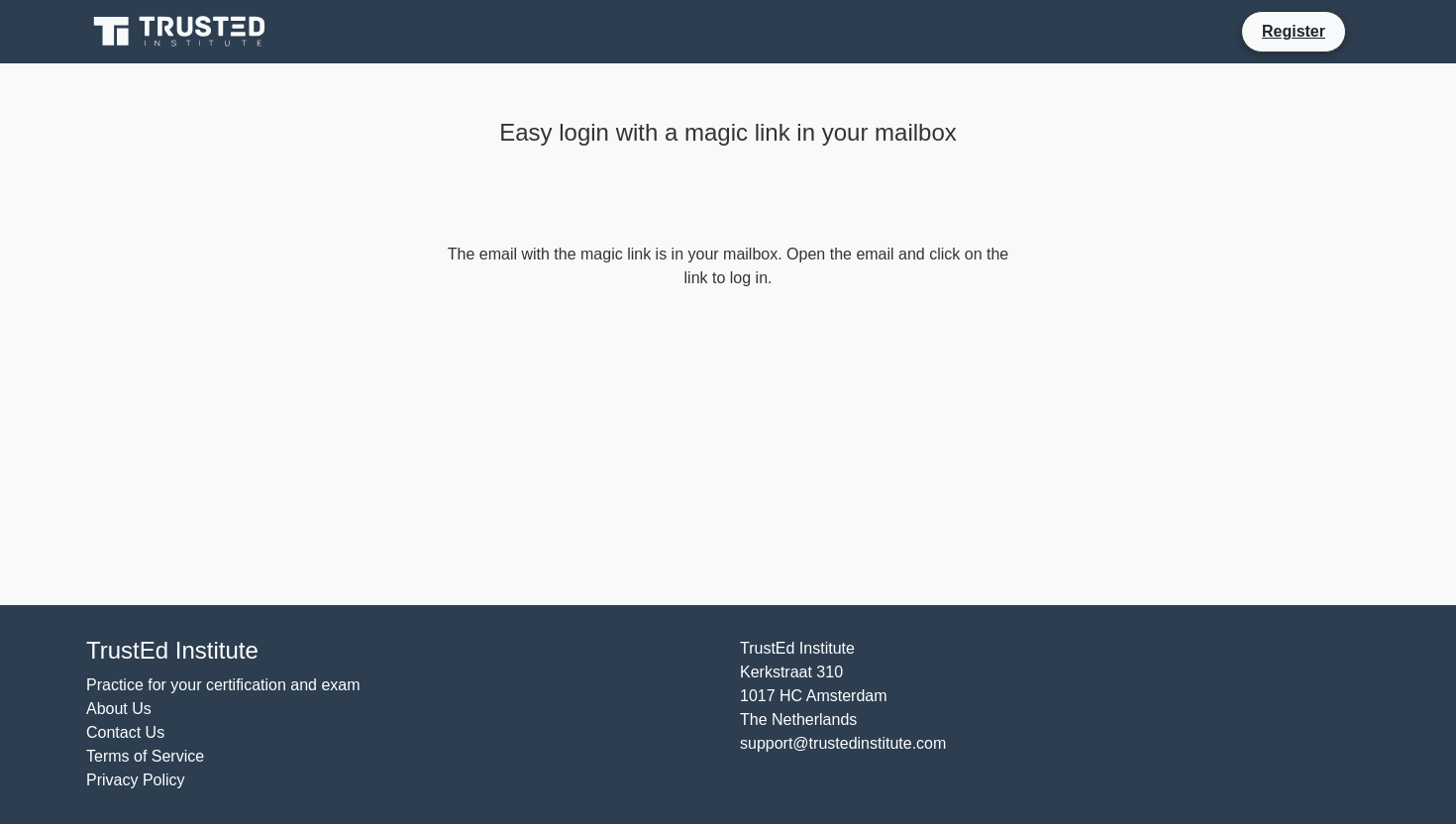 scroll, scrollTop: 0, scrollLeft: 0, axis: both 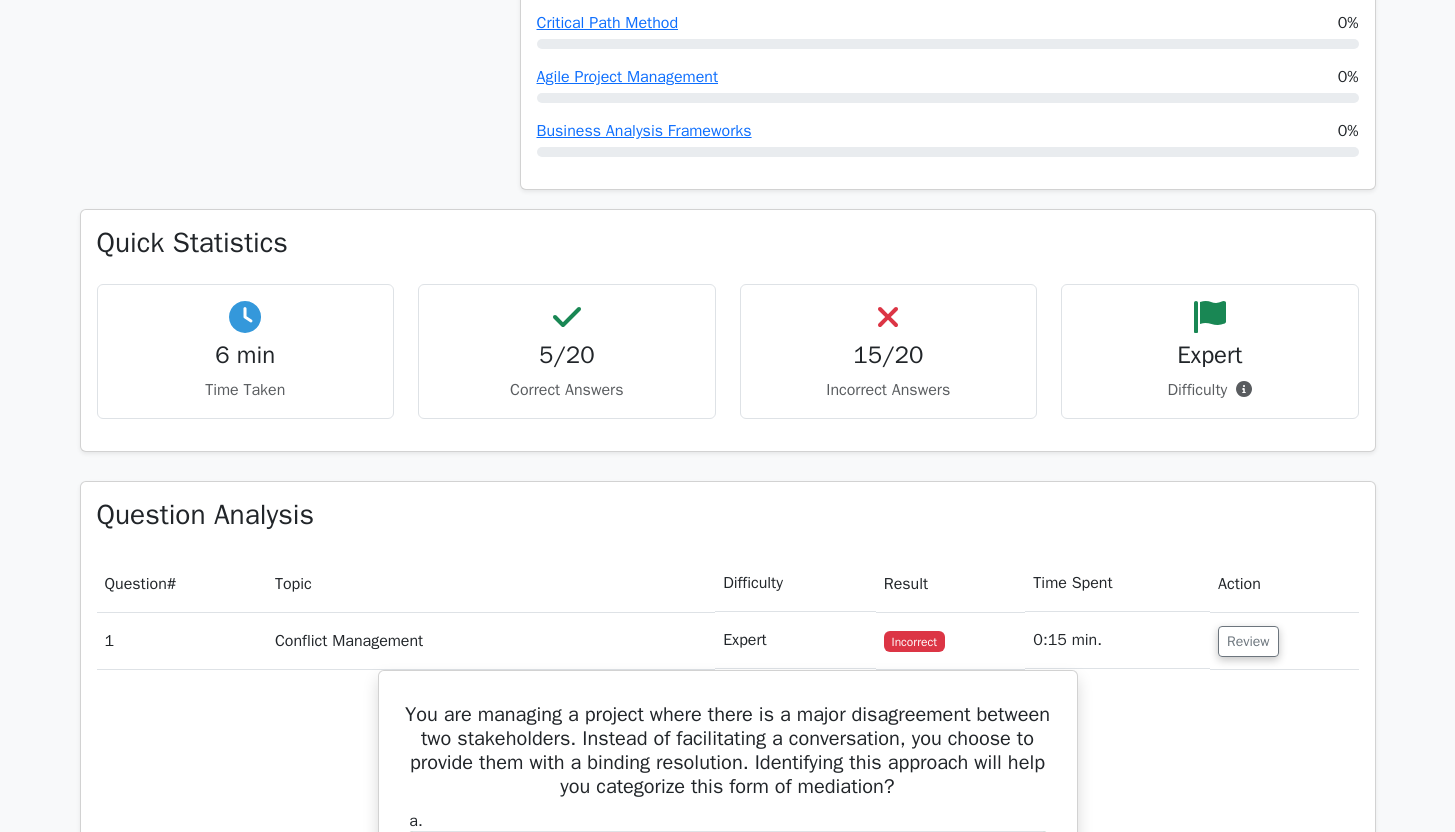 click on "5/20
Correct Answers" at bounding box center [567, 351] 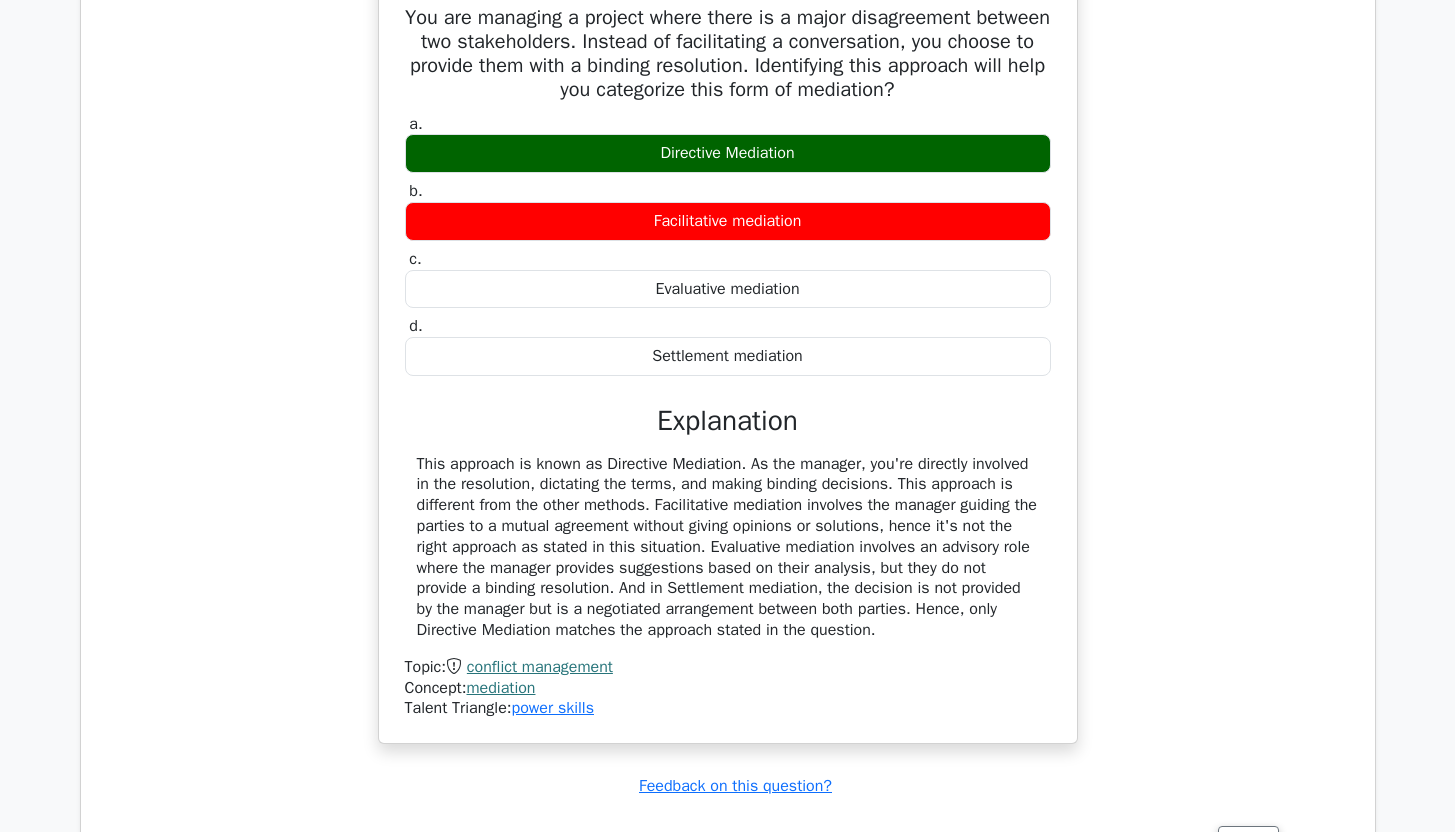 scroll, scrollTop: 2003, scrollLeft: 0, axis: vertical 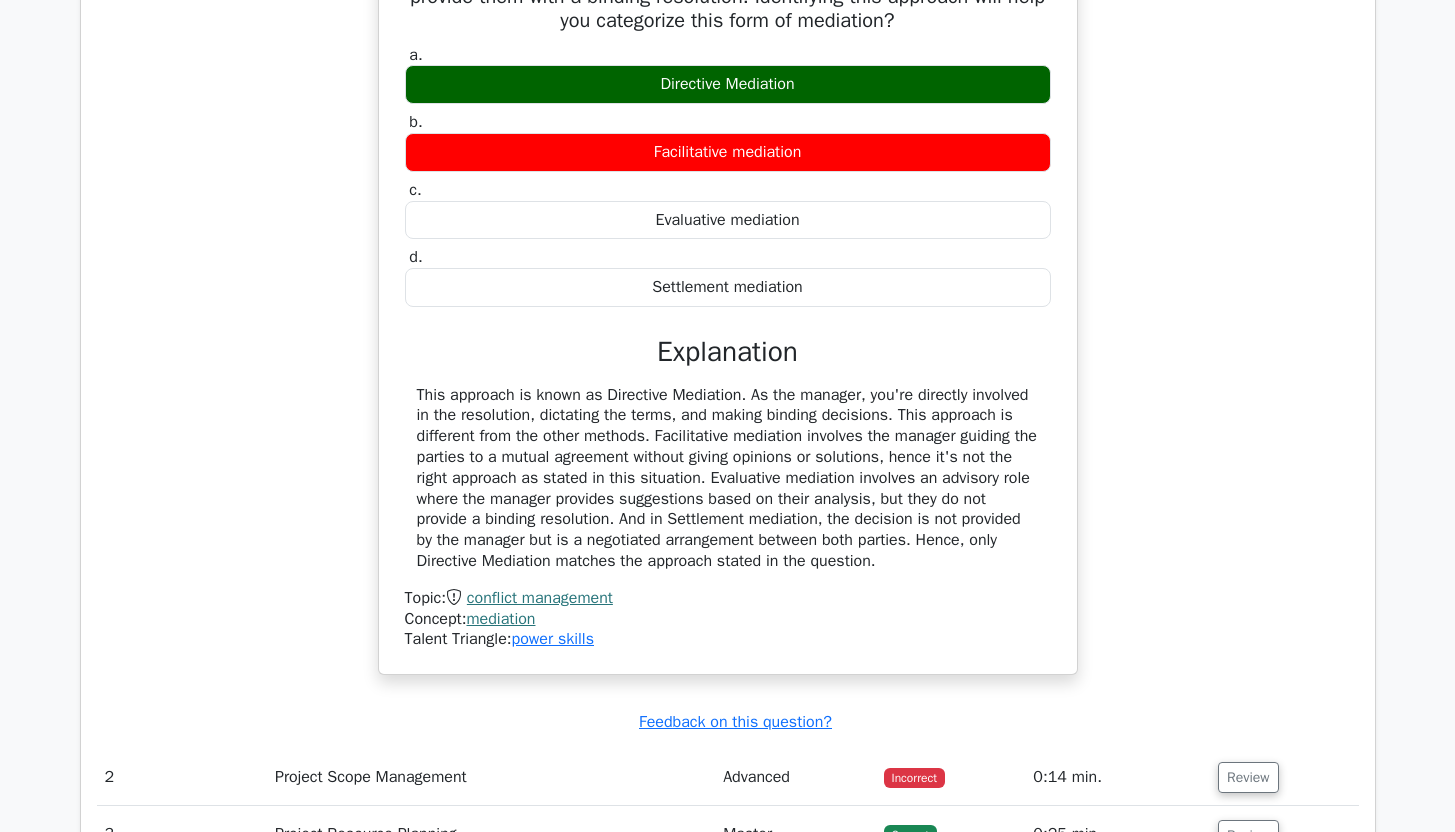 drag, startPoint x: 453, startPoint y: 430, endPoint x: 760, endPoint y: 430, distance: 307 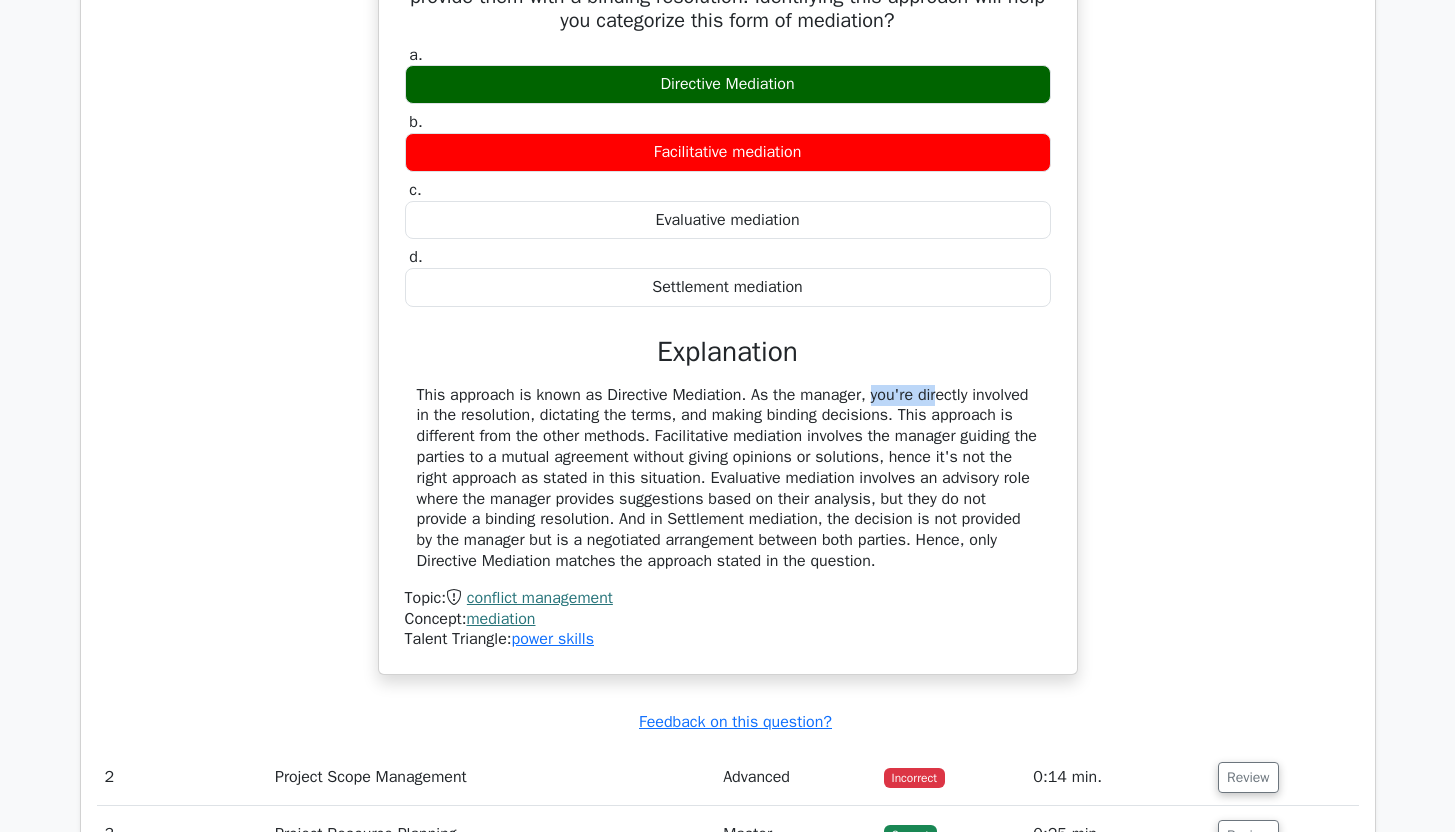 drag, startPoint x: 755, startPoint y: 447, endPoint x: 834, endPoint y: 447, distance: 79 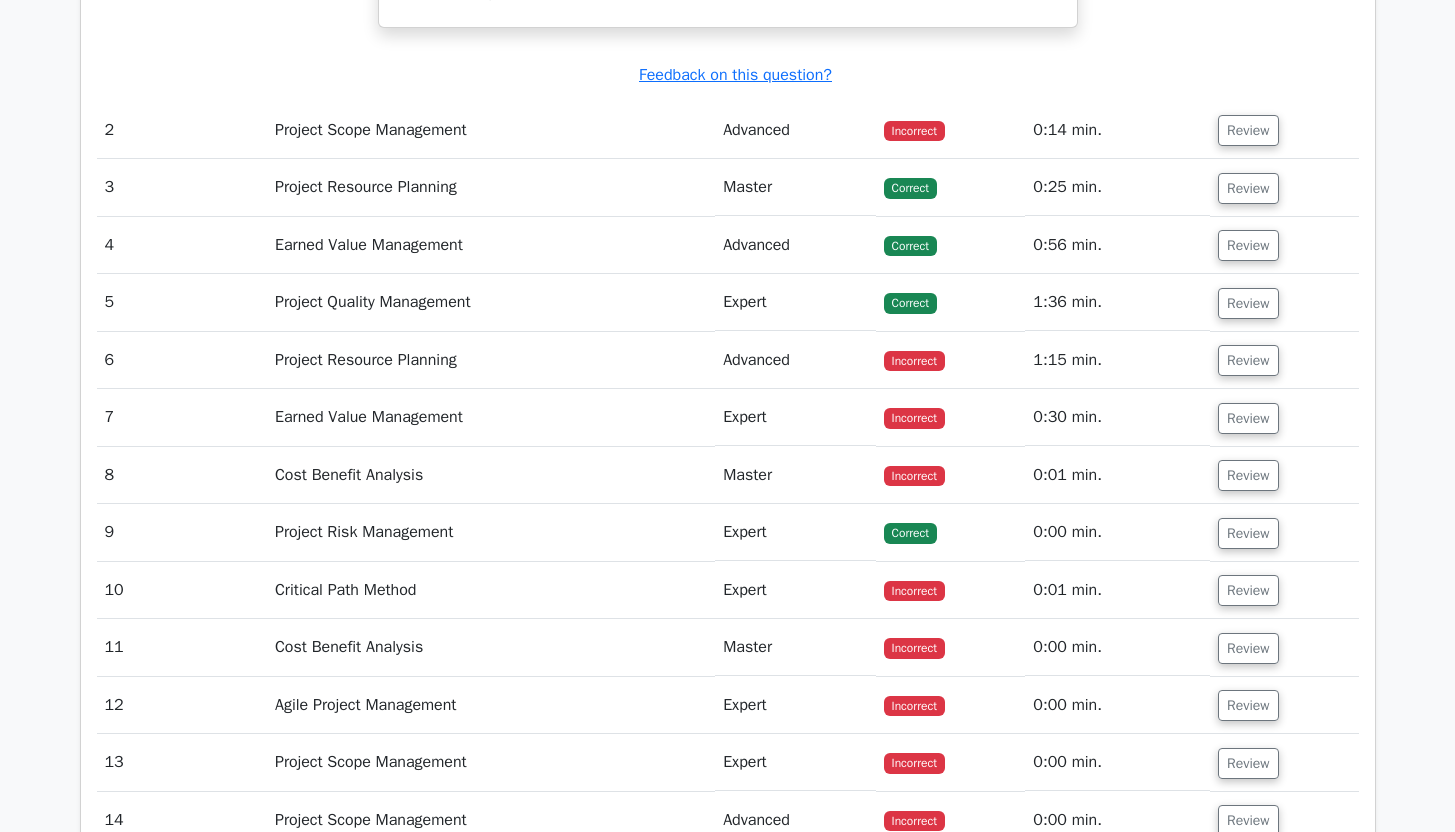 scroll, scrollTop: 2666, scrollLeft: 0, axis: vertical 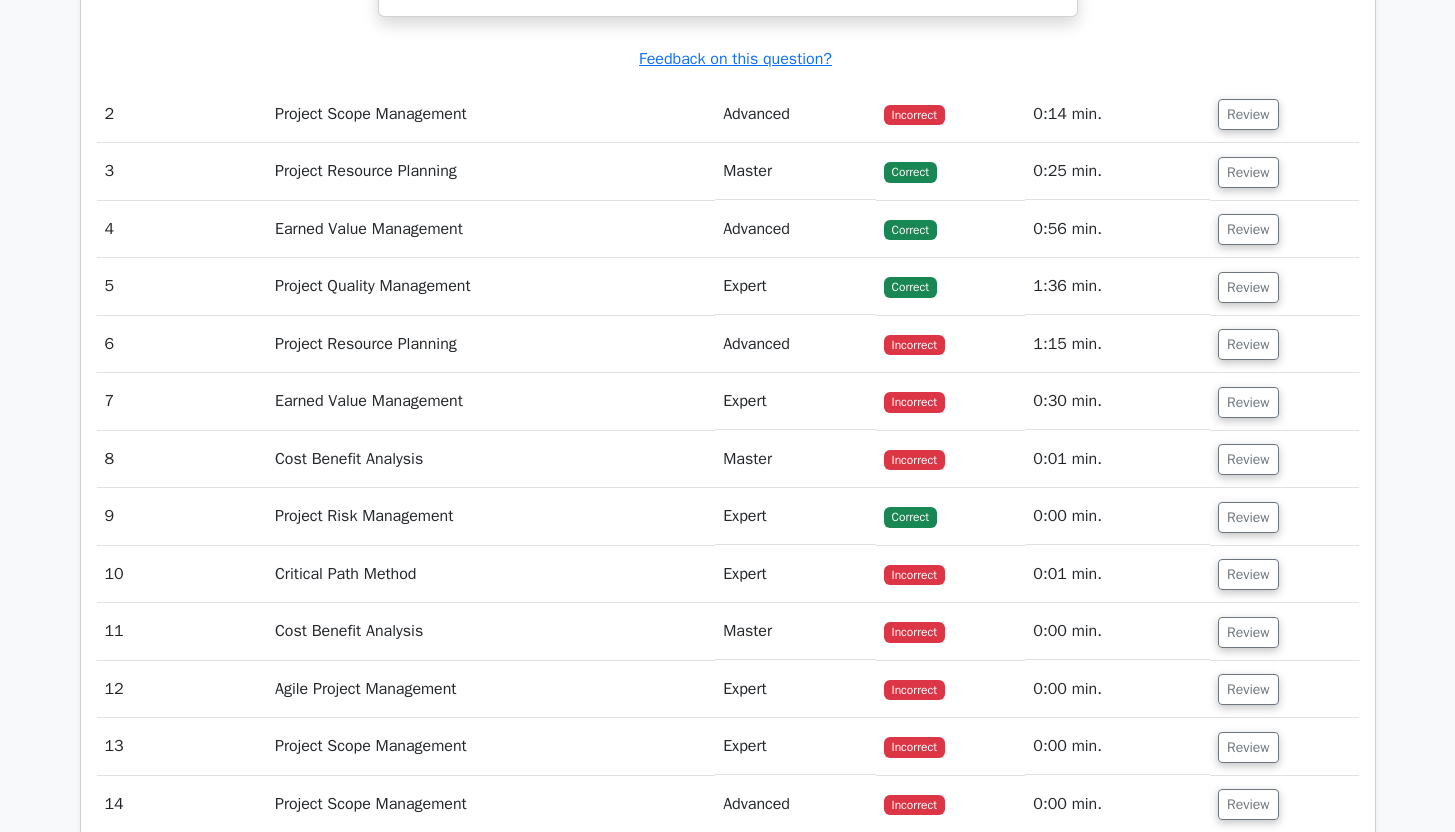 click on "Advanced" at bounding box center [795, 114] 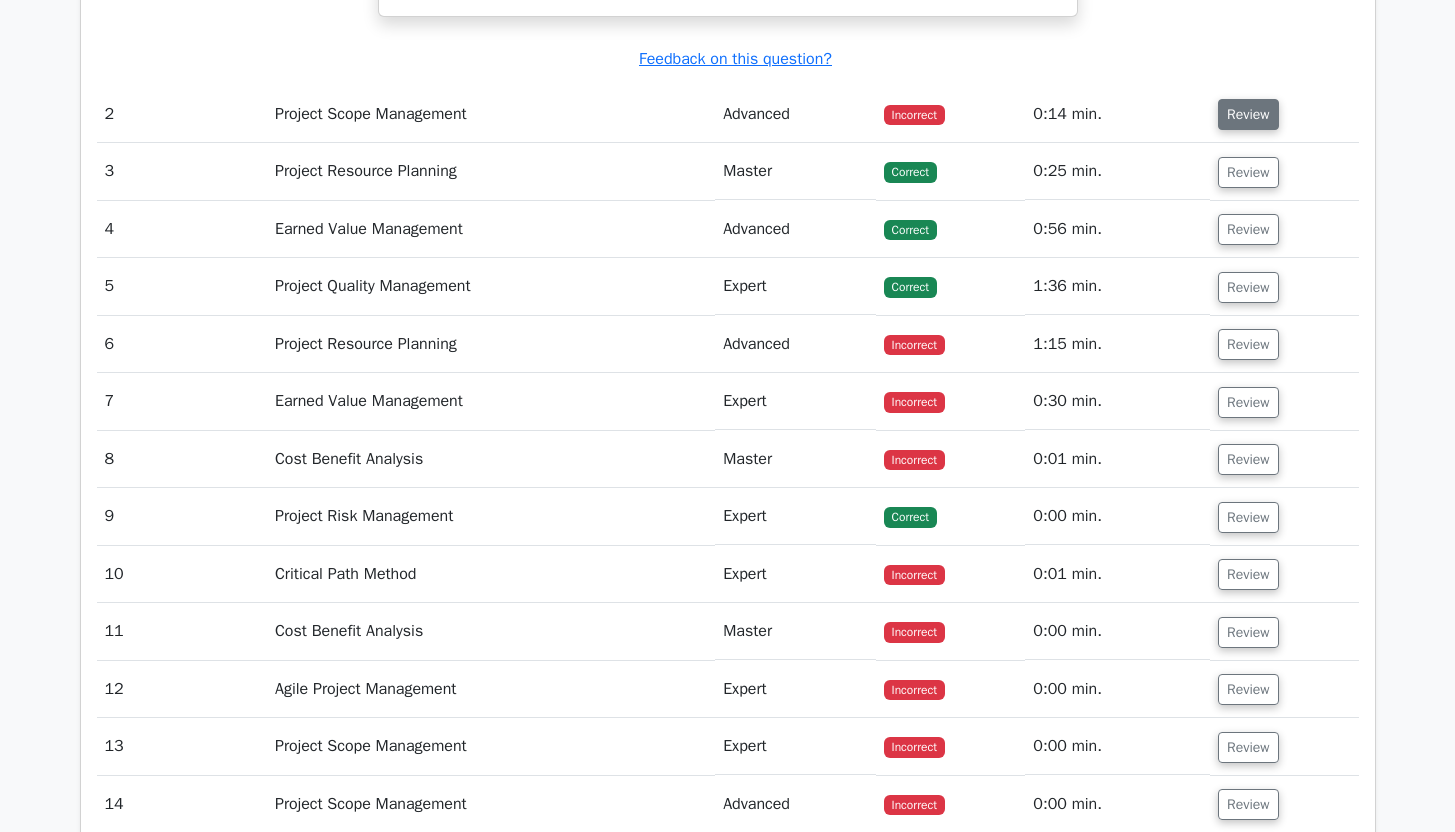 click on "Review" at bounding box center (1248, 114) 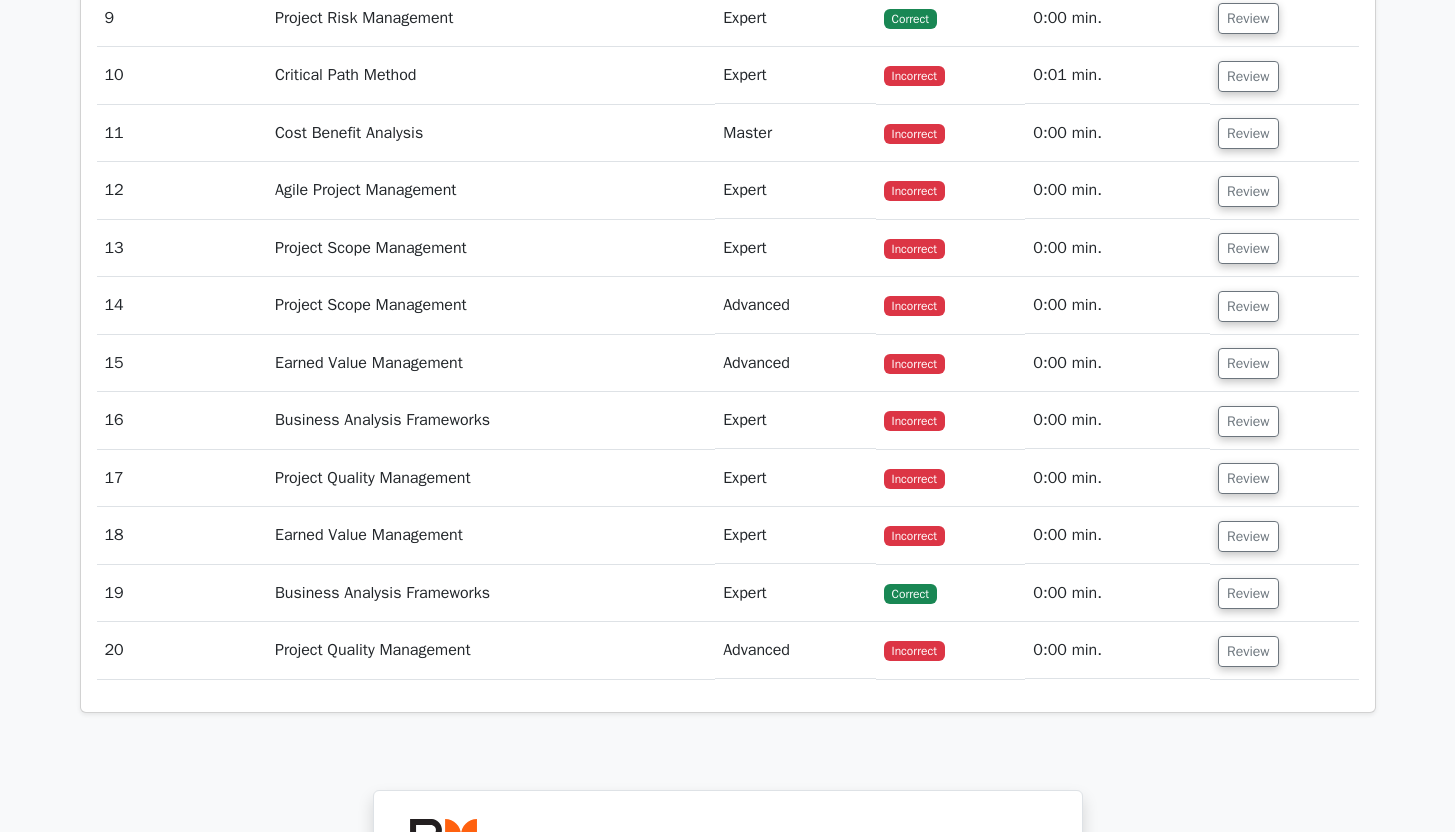 scroll, scrollTop: 4380, scrollLeft: 0, axis: vertical 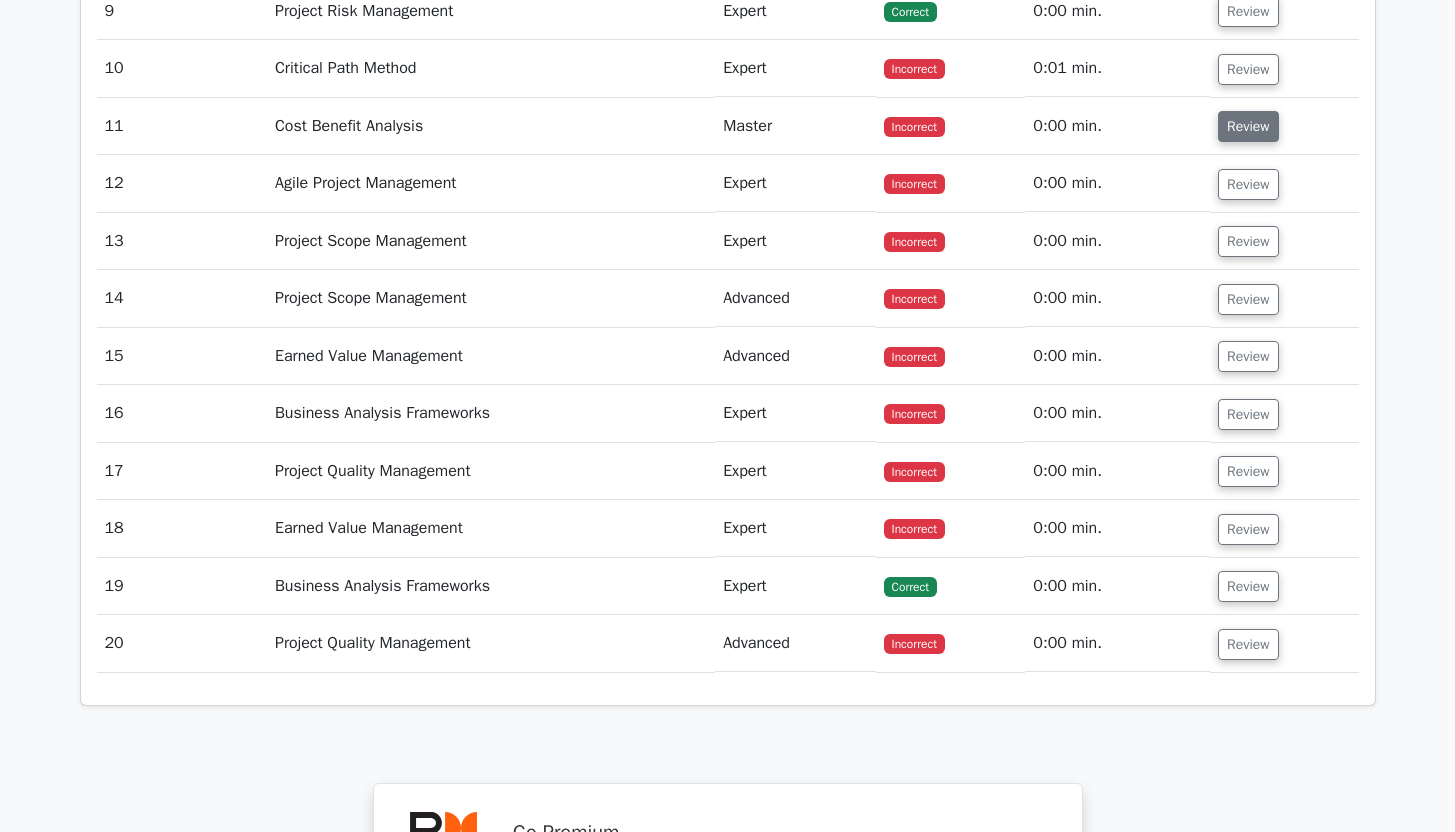 click on "Review" at bounding box center [1248, 126] 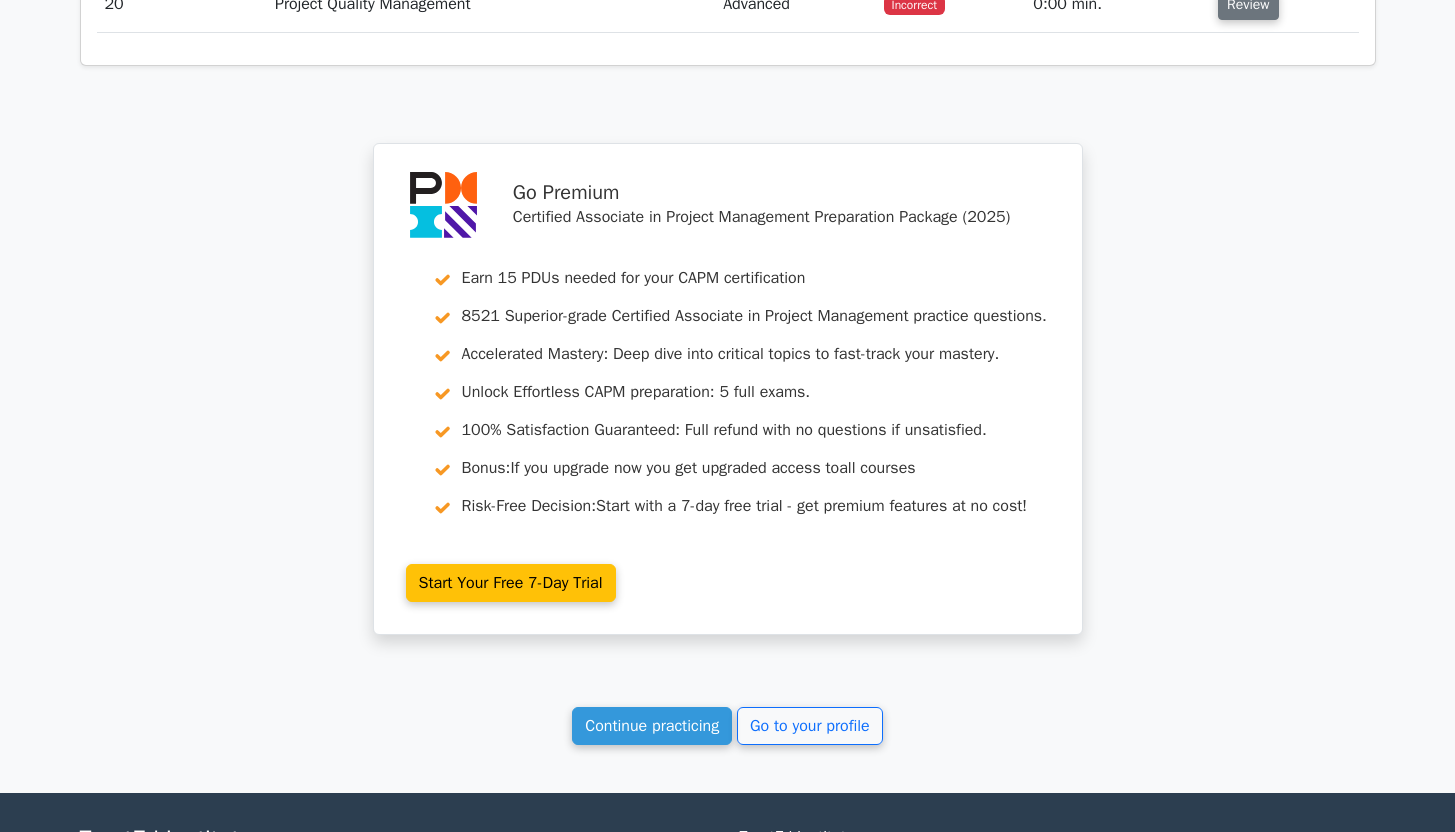 scroll, scrollTop: 5975, scrollLeft: 0, axis: vertical 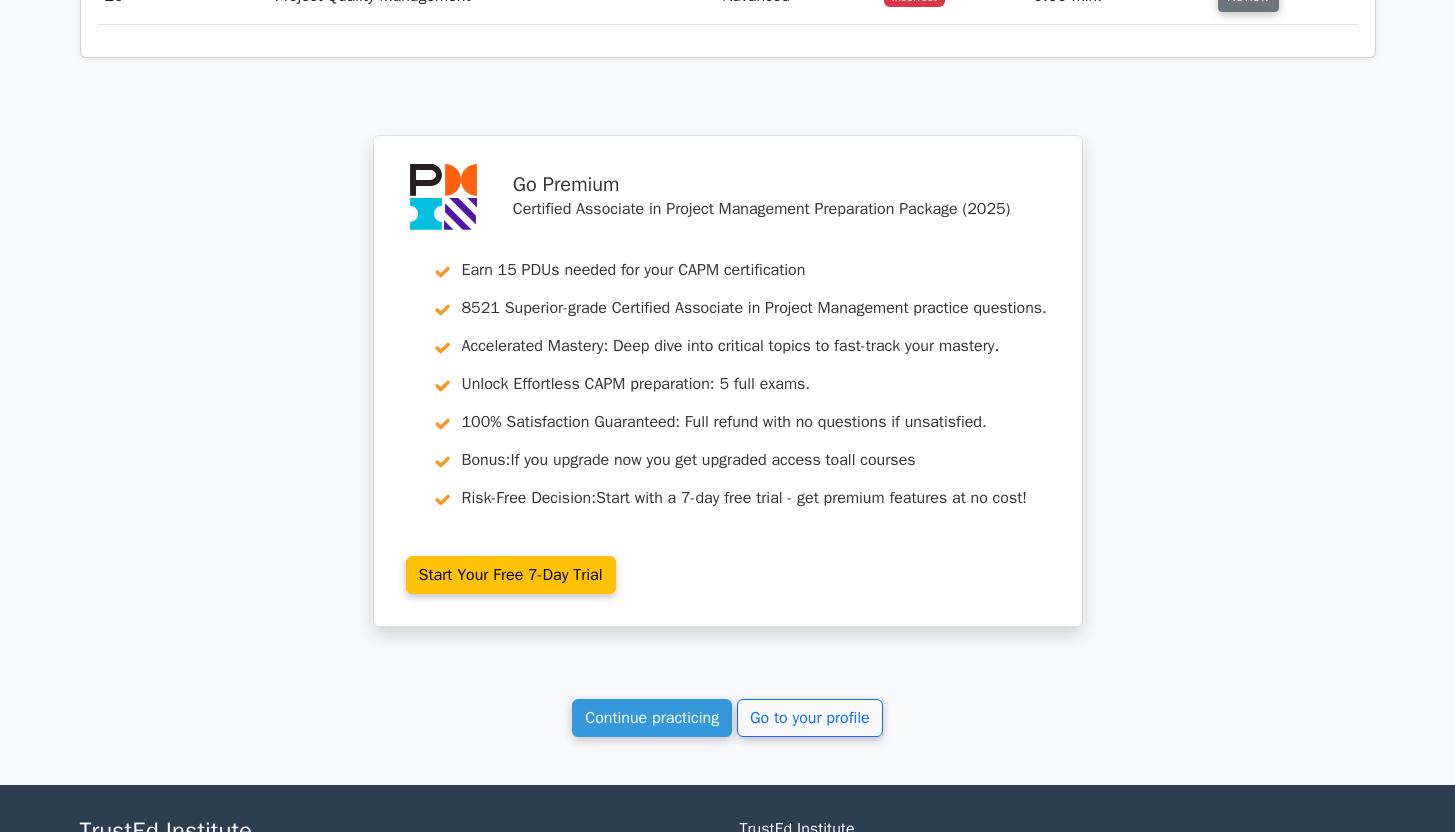 click on "Review" at bounding box center (1248, -4) 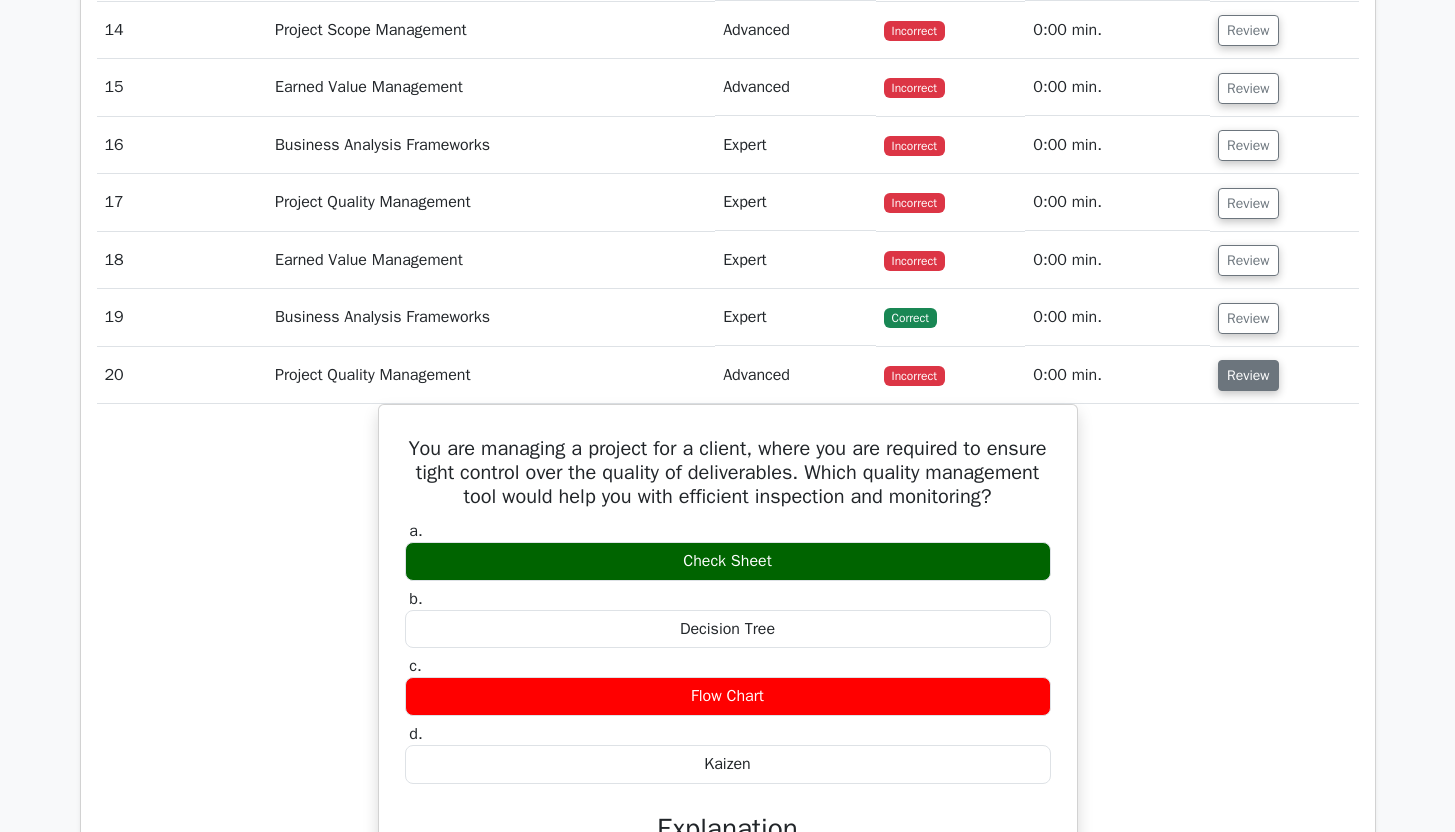 scroll, scrollTop: 5164, scrollLeft: 0, axis: vertical 